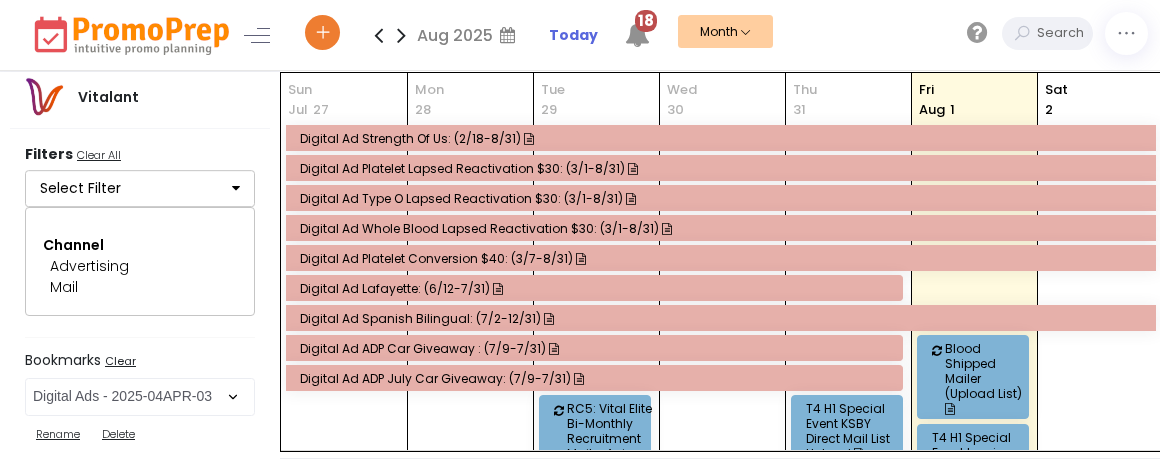 select on "246" 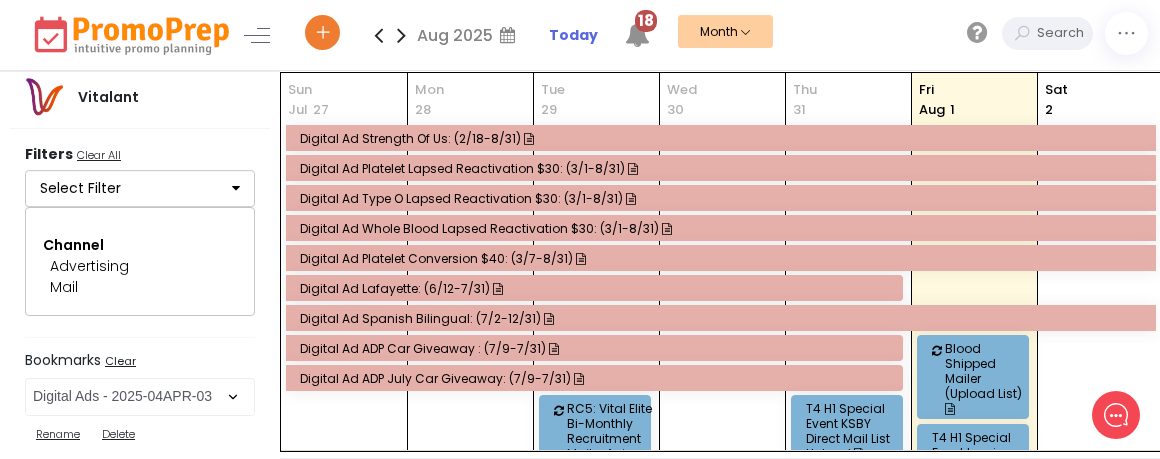 scroll, scrollTop: 0, scrollLeft: 0, axis: both 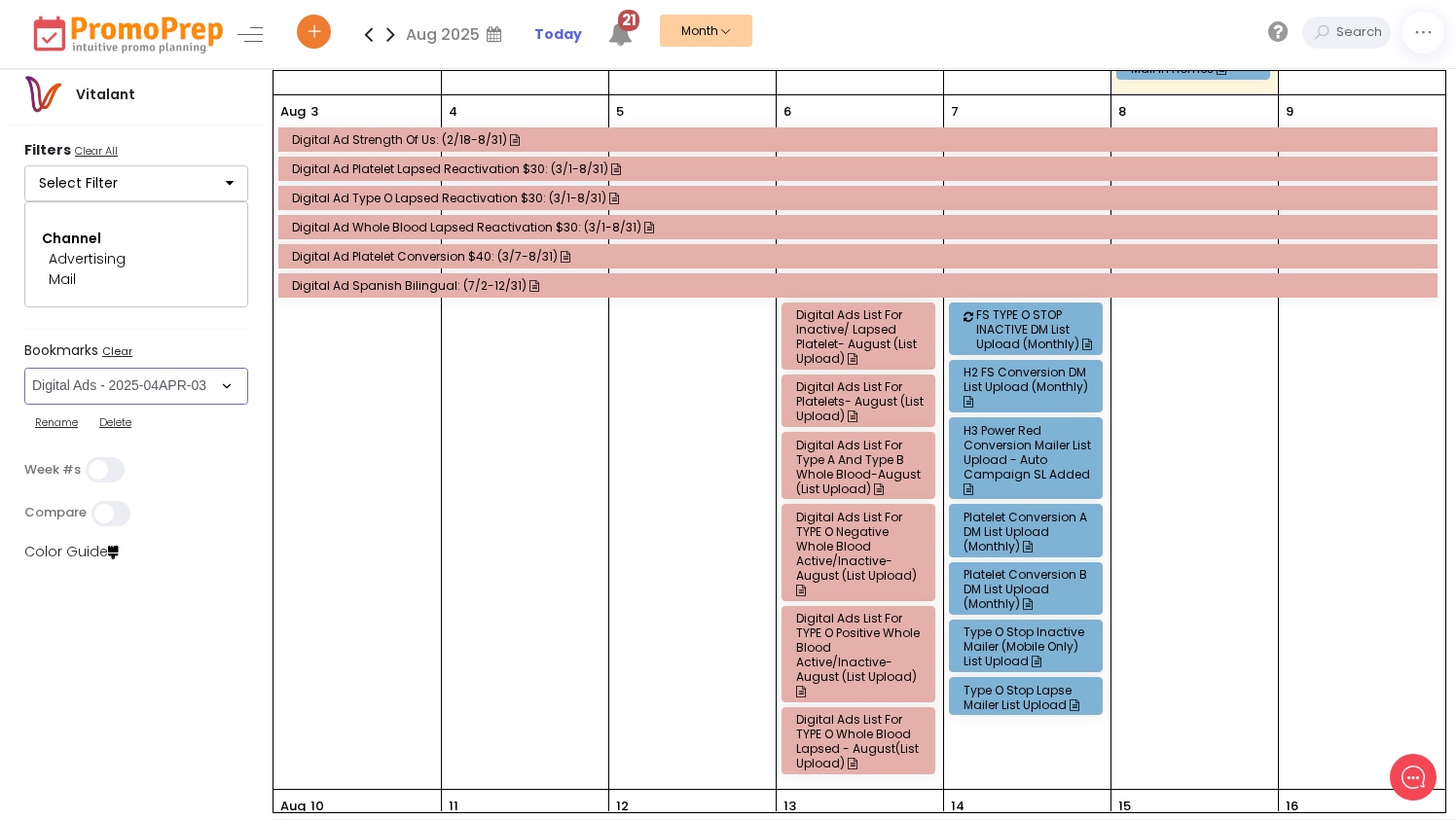 click on "9" at bounding box center [1363, 442] 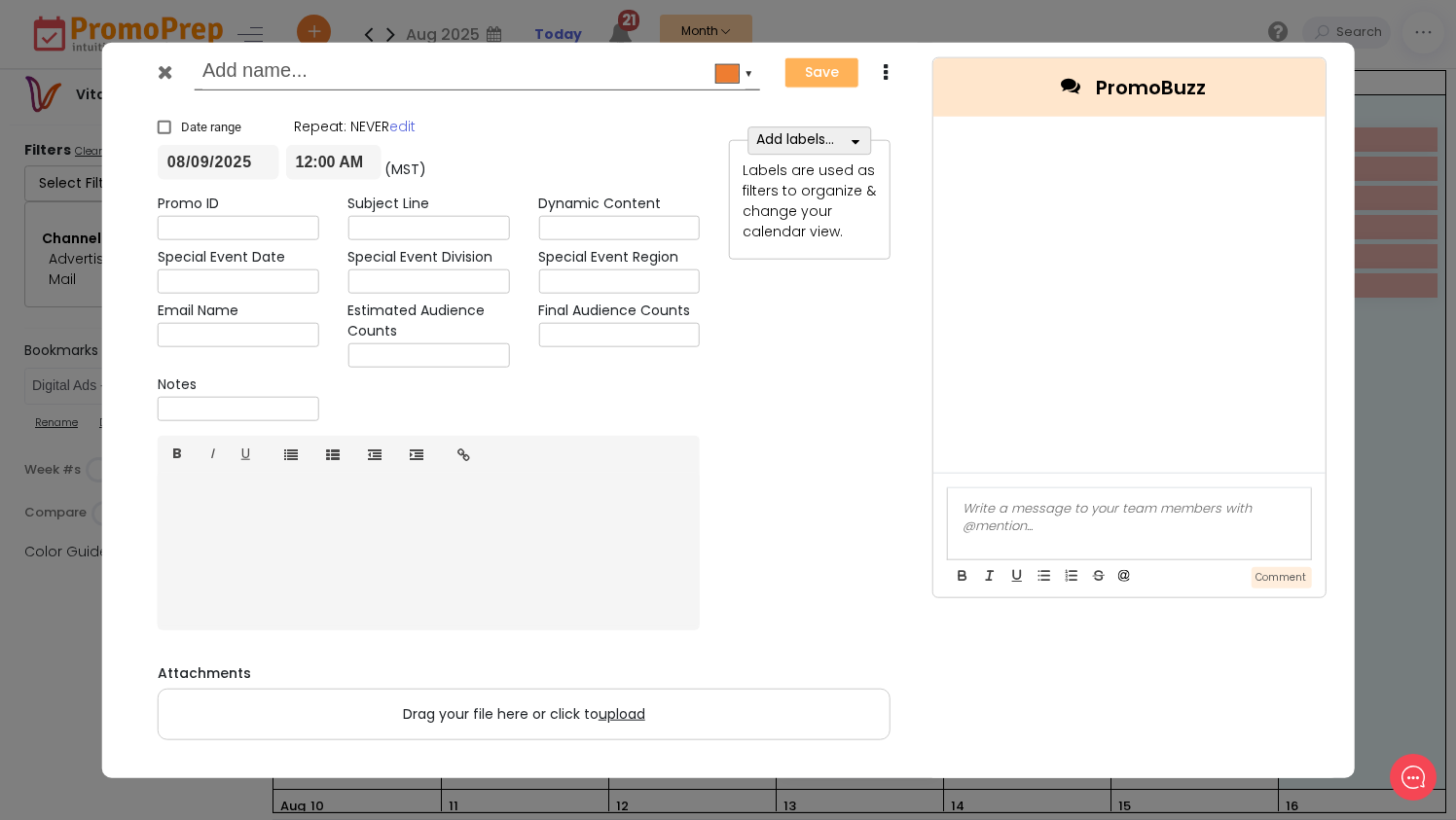 click at bounding box center (164, 71) 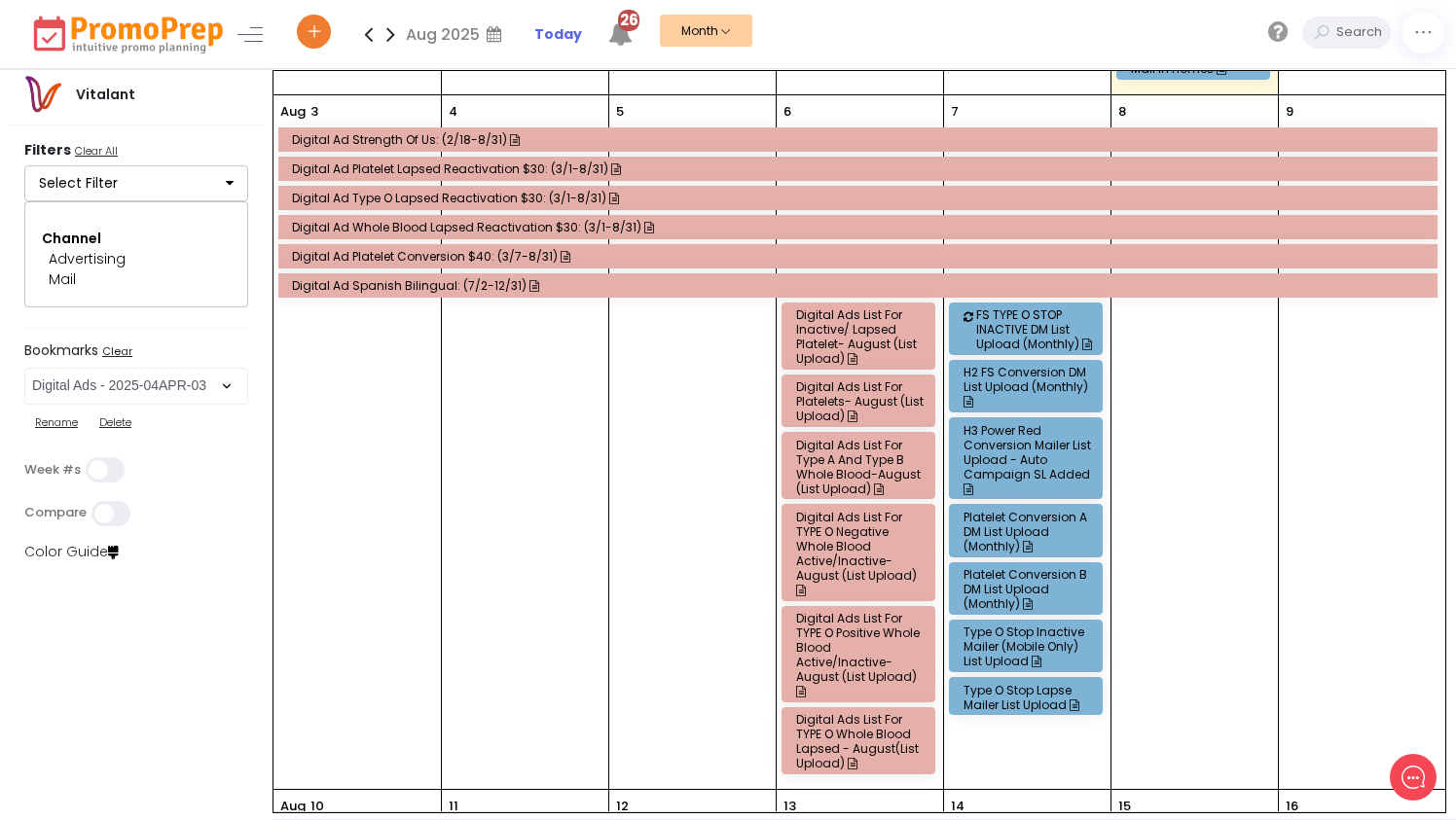 click on "Digital Ads List for Inactive/ Lapsed Platelet- August (List Upload)" at bounding box center (861, 337) 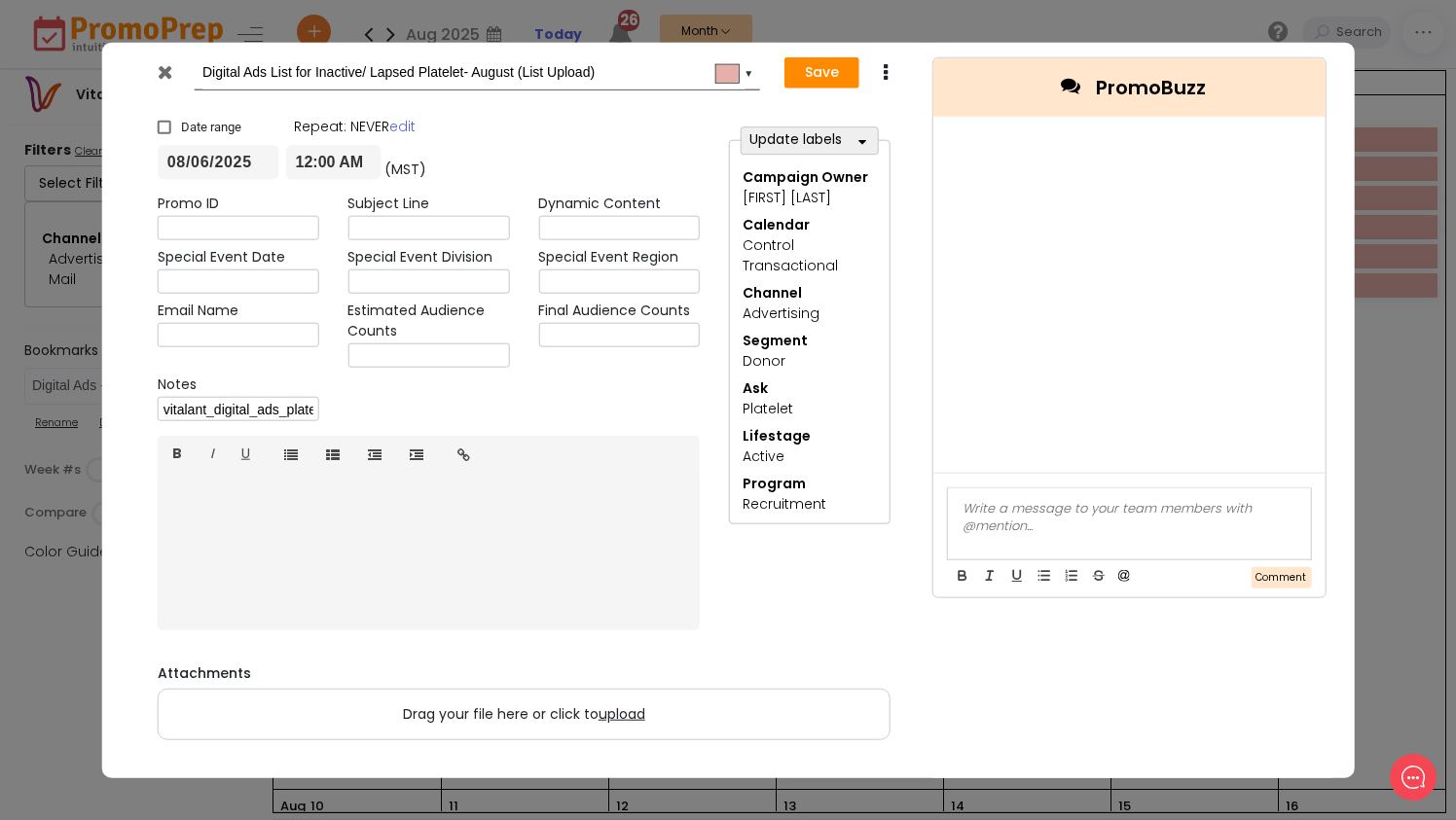 click at bounding box center [164, 71] 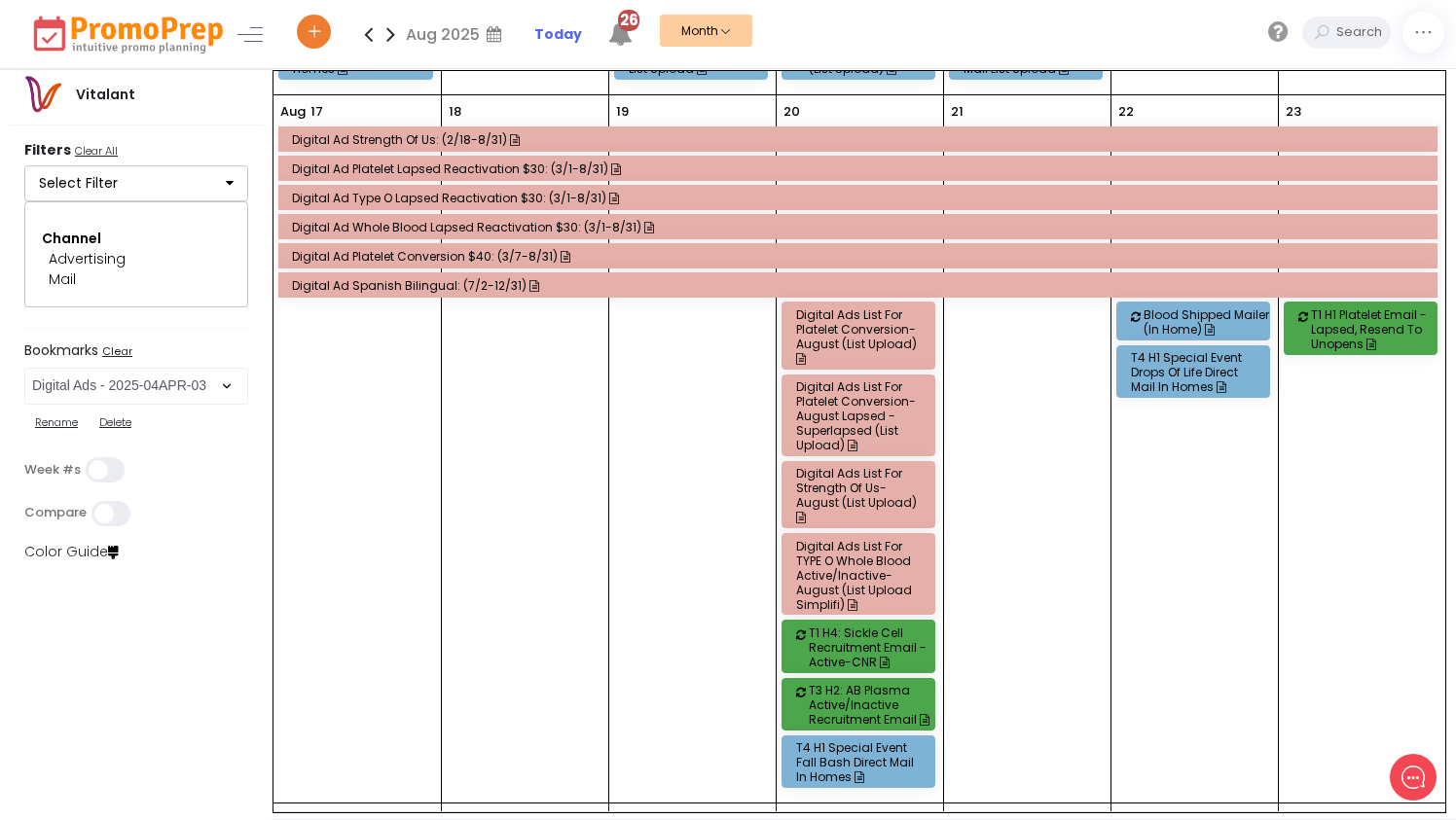 scroll, scrollTop: 1459, scrollLeft: 0, axis: vertical 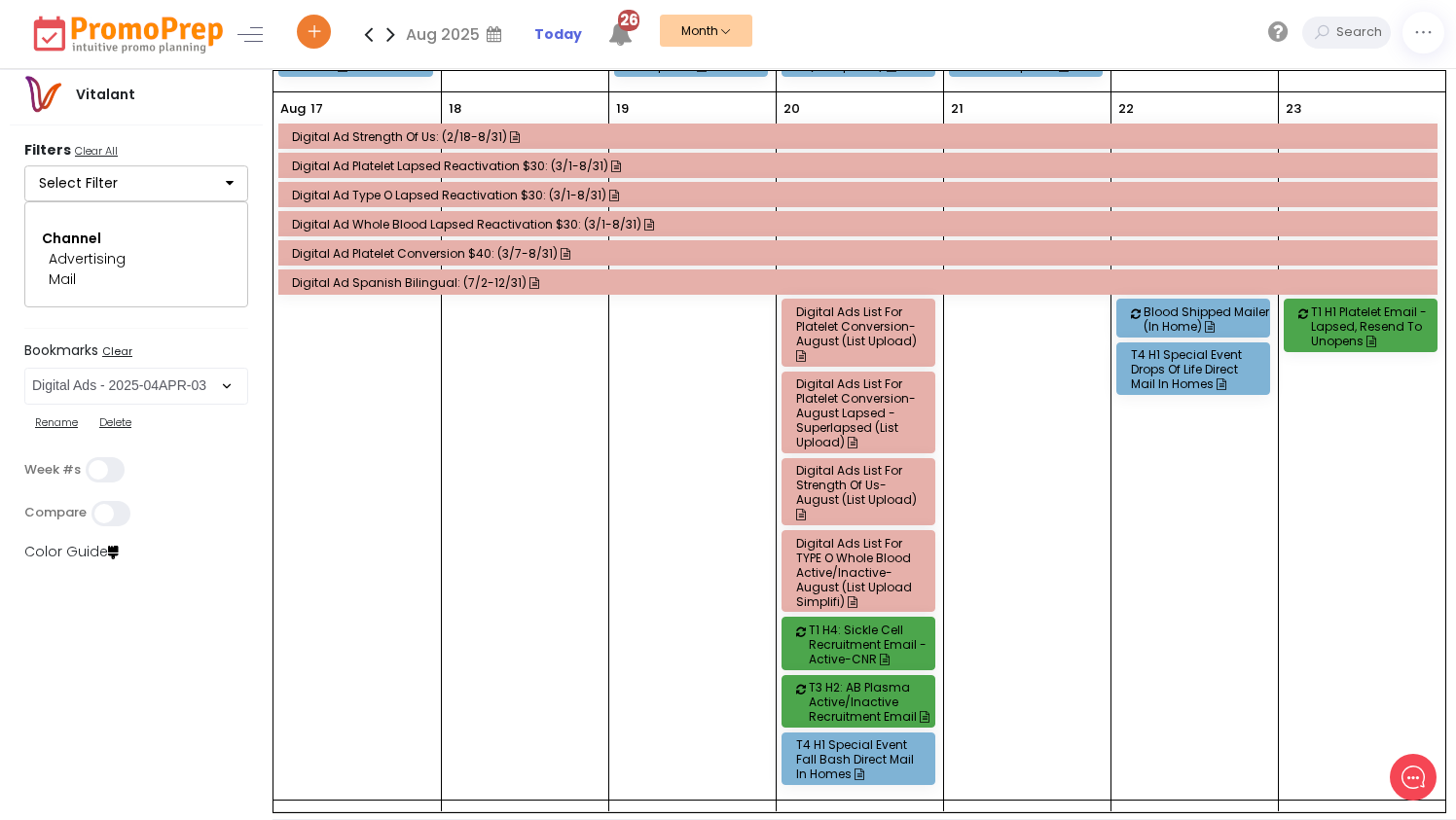 click on "Digital Ads List for Platelet Conversion- August (List Upload)" at bounding box center [861, 334] 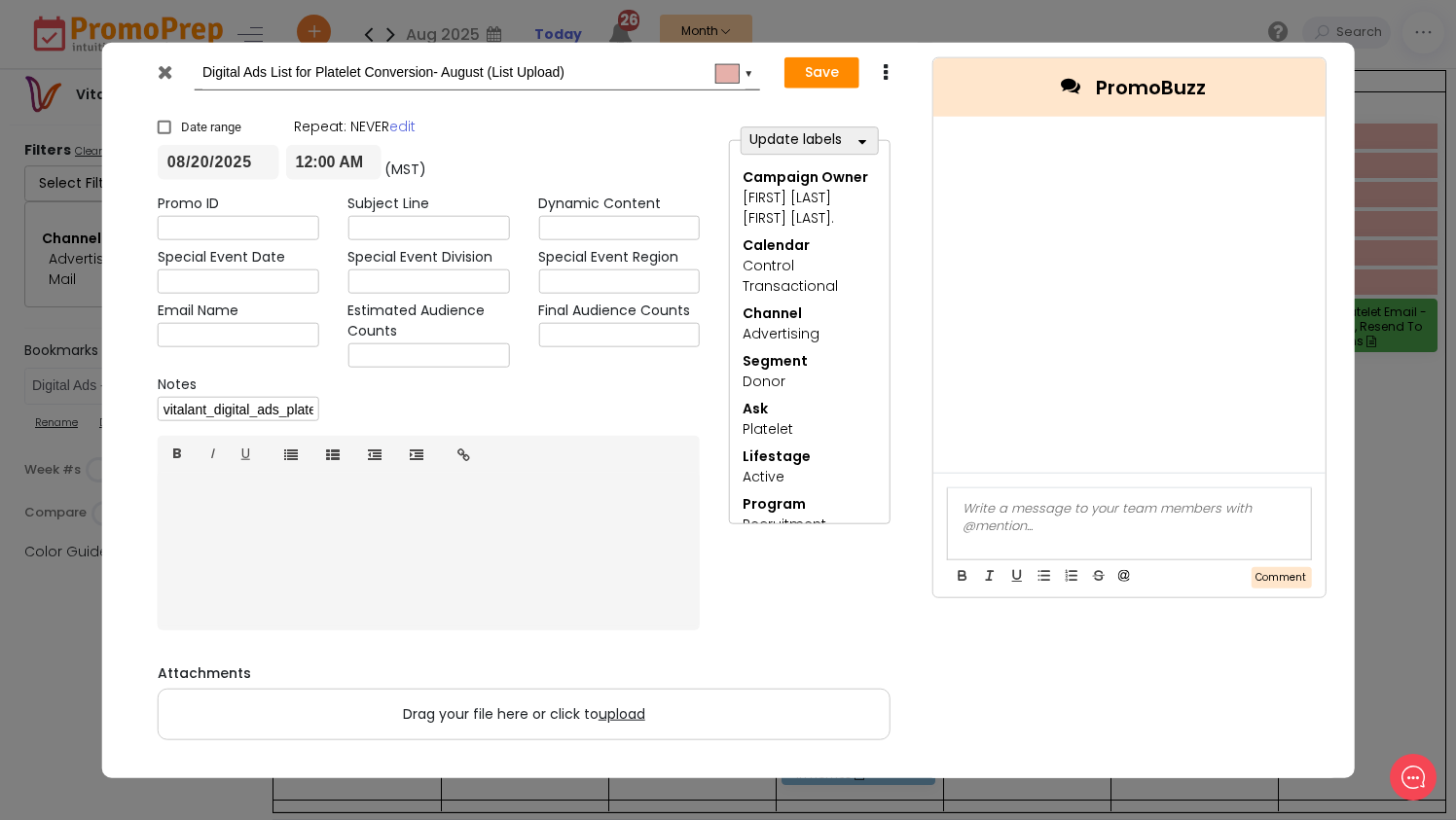 click at bounding box center (164, 71) 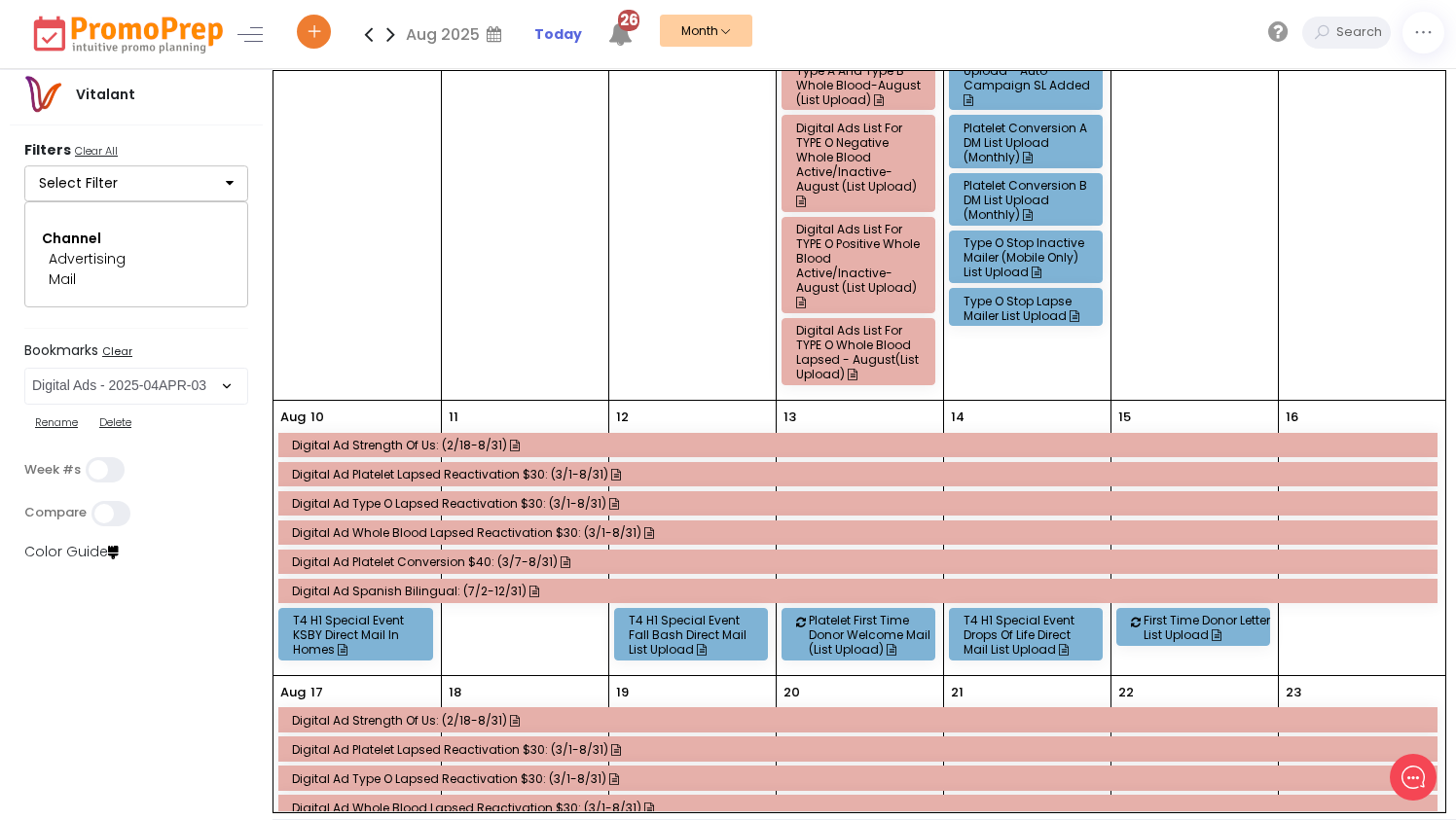 scroll, scrollTop: 584, scrollLeft: 0, axis: vertical 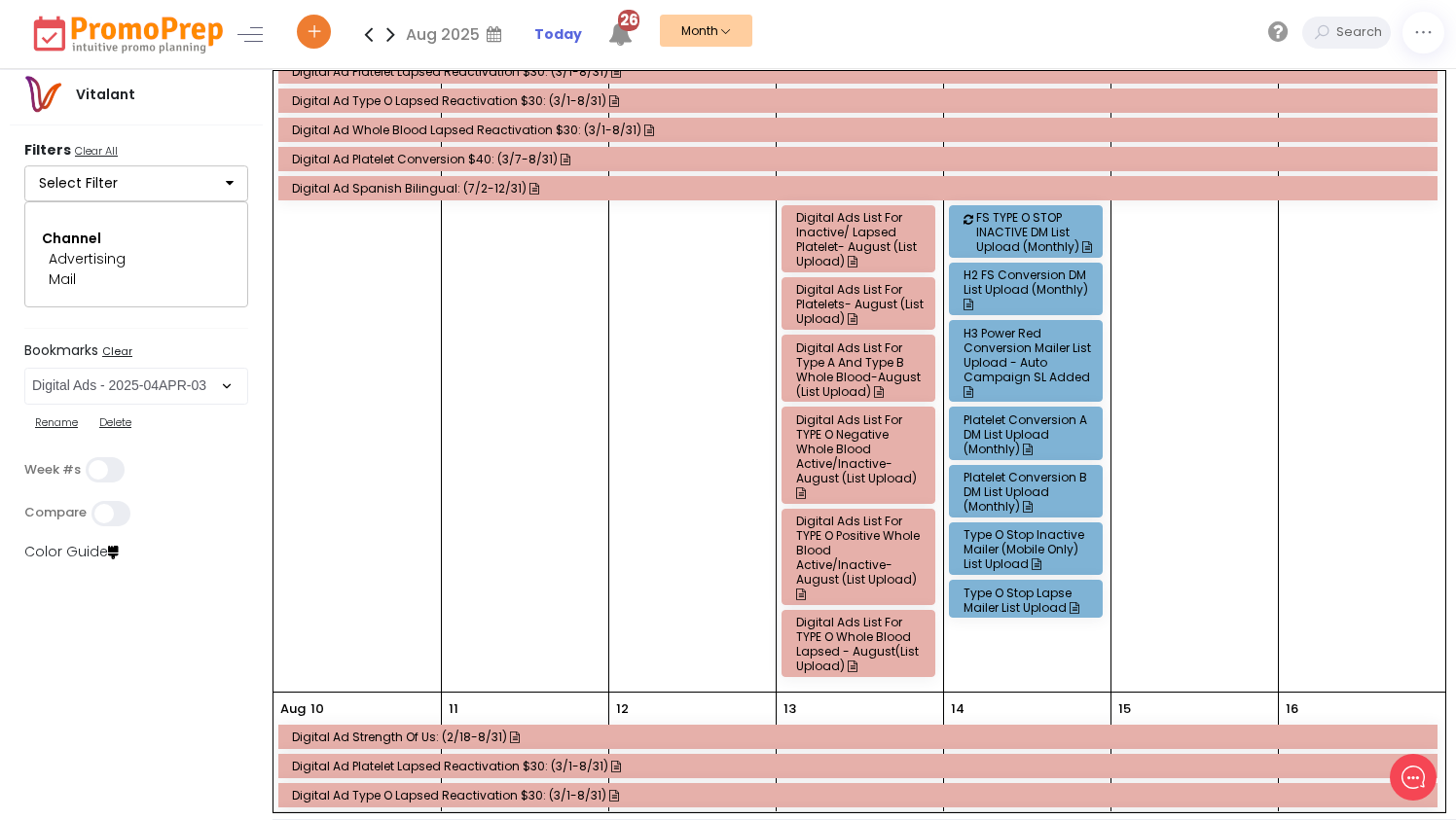 click on "Digital Ads List for Inactive/ Lapsed Platelet- August (List Upload)" at bounding box center [861, 239] 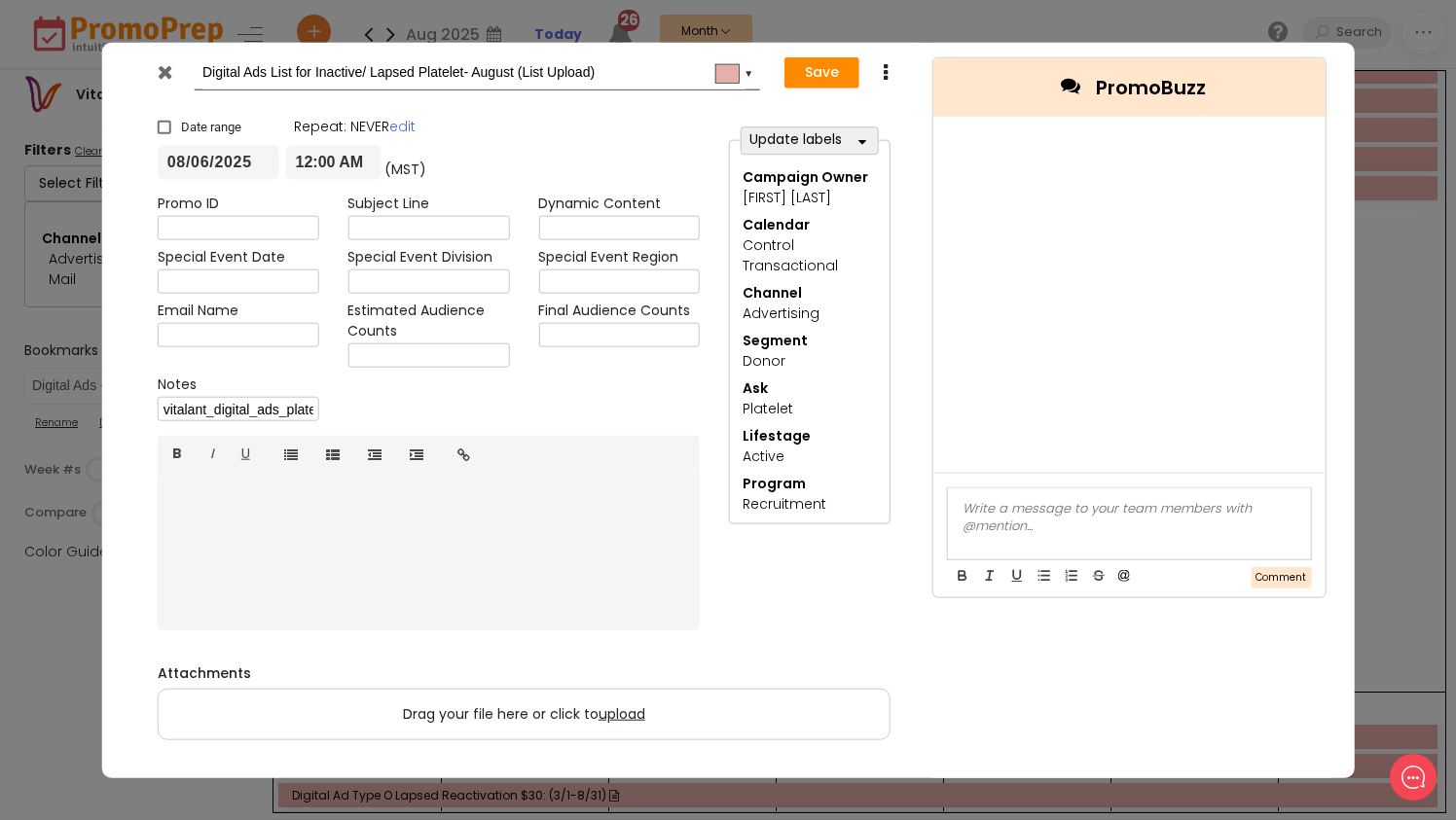 click at bounding box center [164, 71] 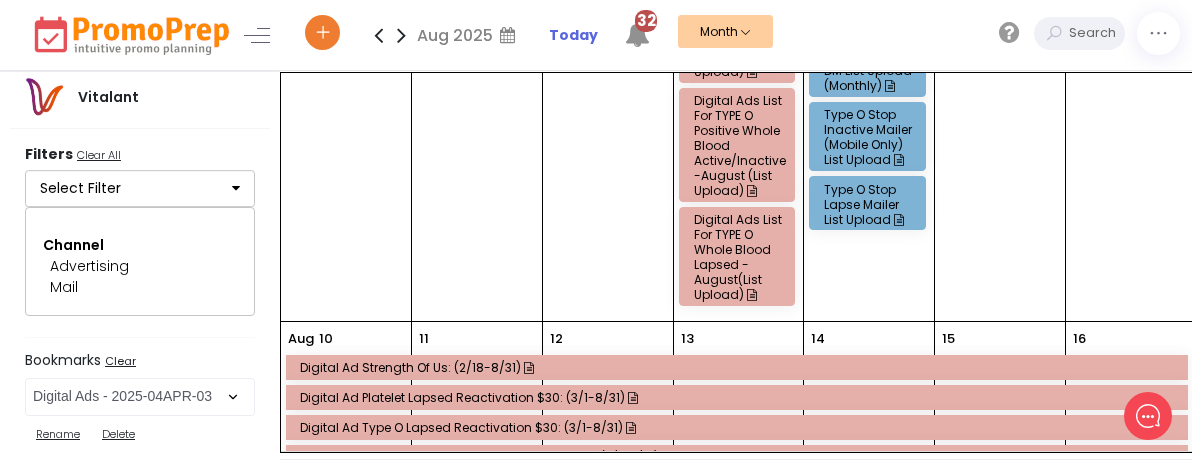 scroll, scrollTop: 1100, scrollLeft: 0, axis: vertical 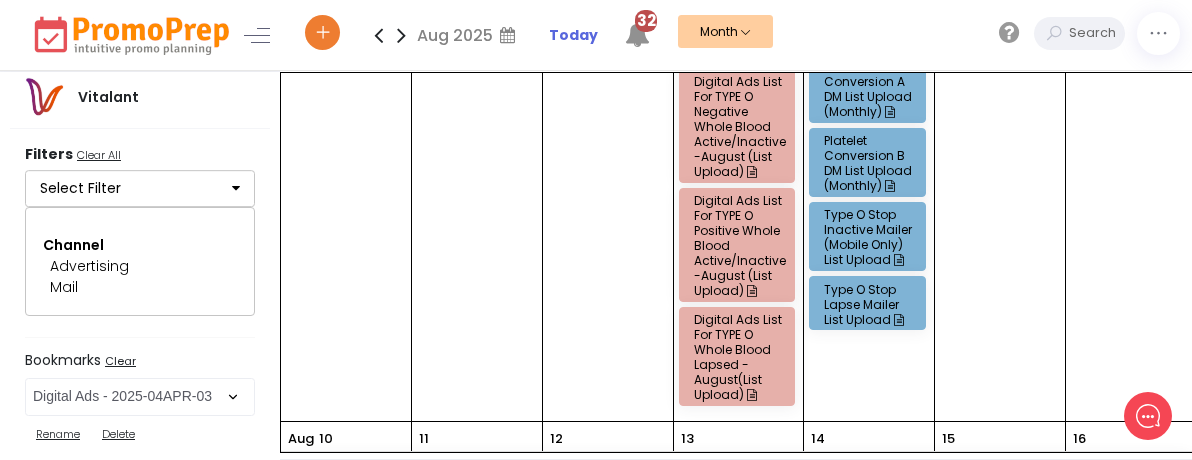 click on "Digital Ads List for TYPE O Positive Whole Blood Active/Inactive-August (List Upload)" at bounding box center [740, 245] 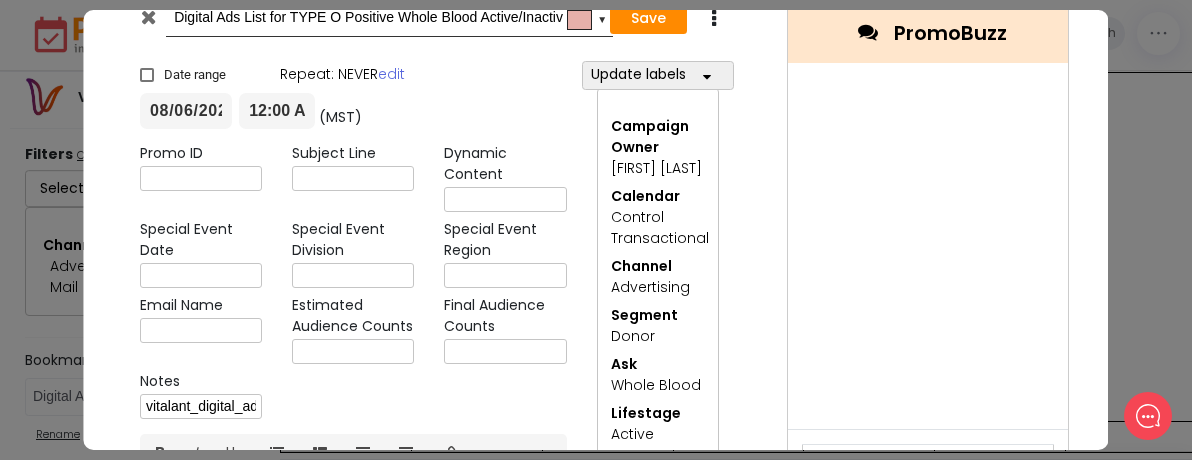 scroll, scrollTop: 0, scrollLeft: 0, axis: both 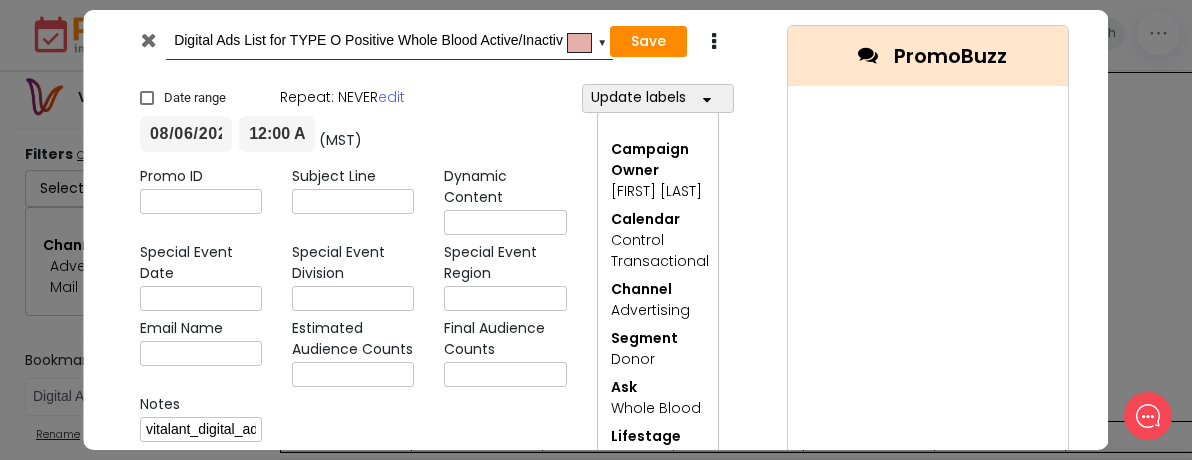 click at bounding box center (148, 40) 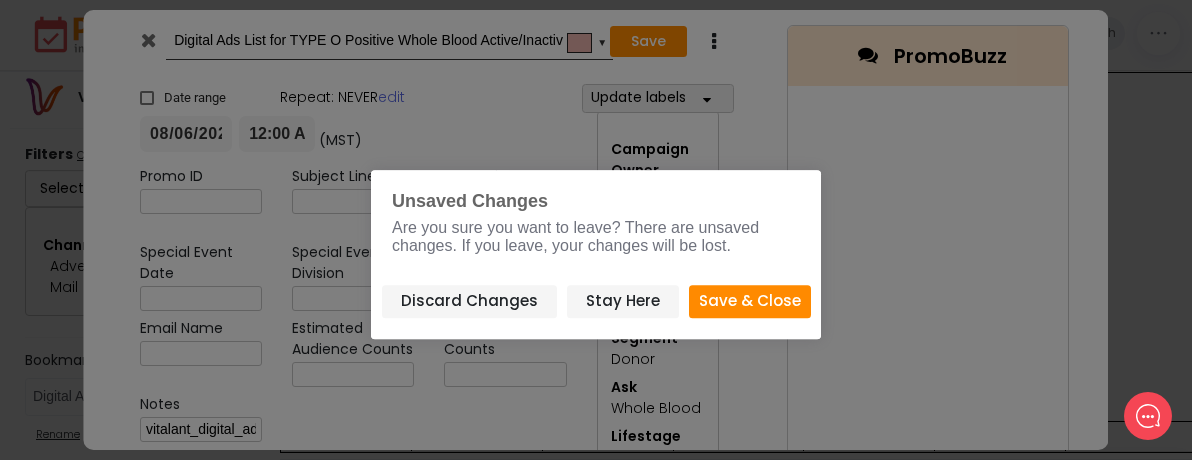 click on "Save & Close" at bounding box center (750, 301) 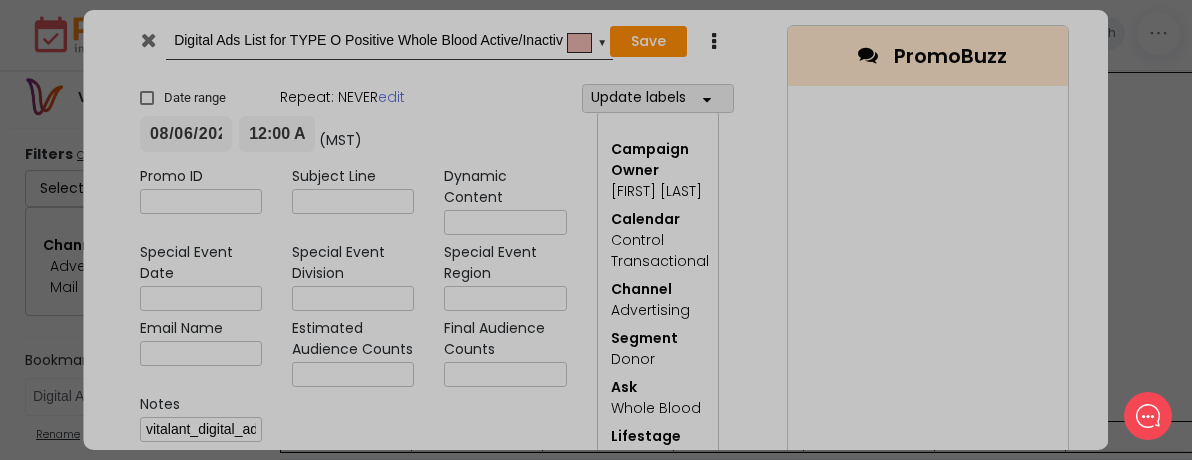type on "2025-08-06" 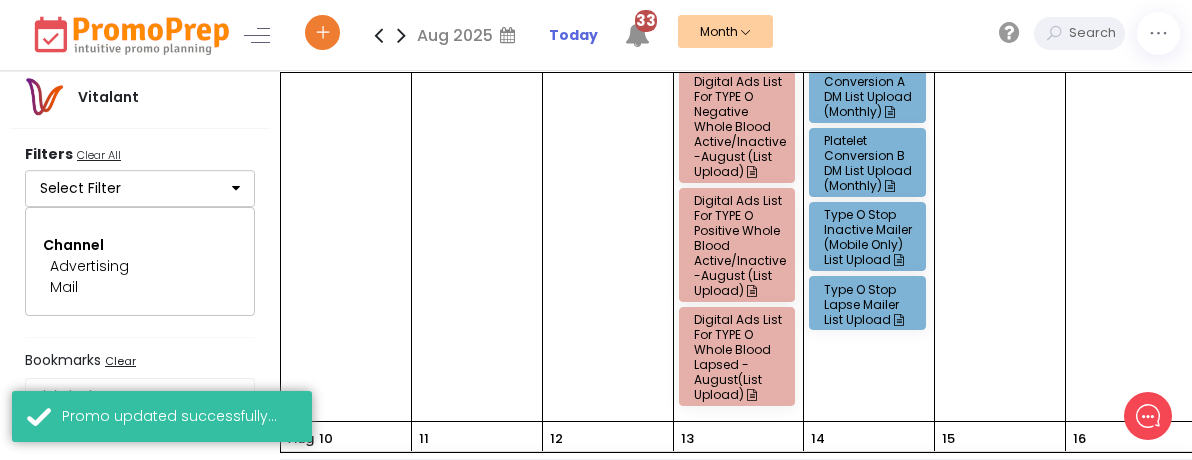 click on "Digital Ads List for TYPE O Whole Blood Lapsed - August(List Upload)" at bounding box center [740, 357] 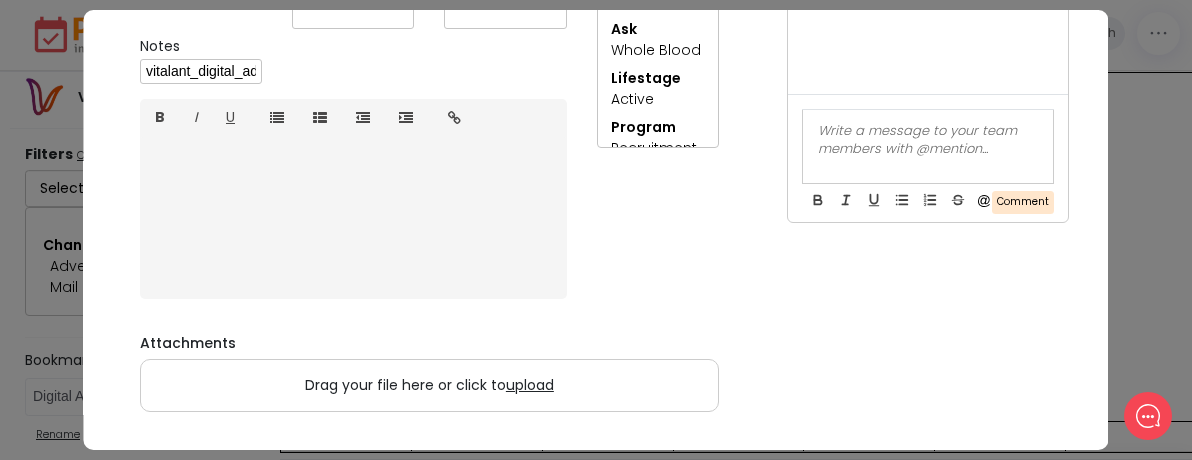 scroll, scrollTop: 0, scrollLeft: 0, axis: both 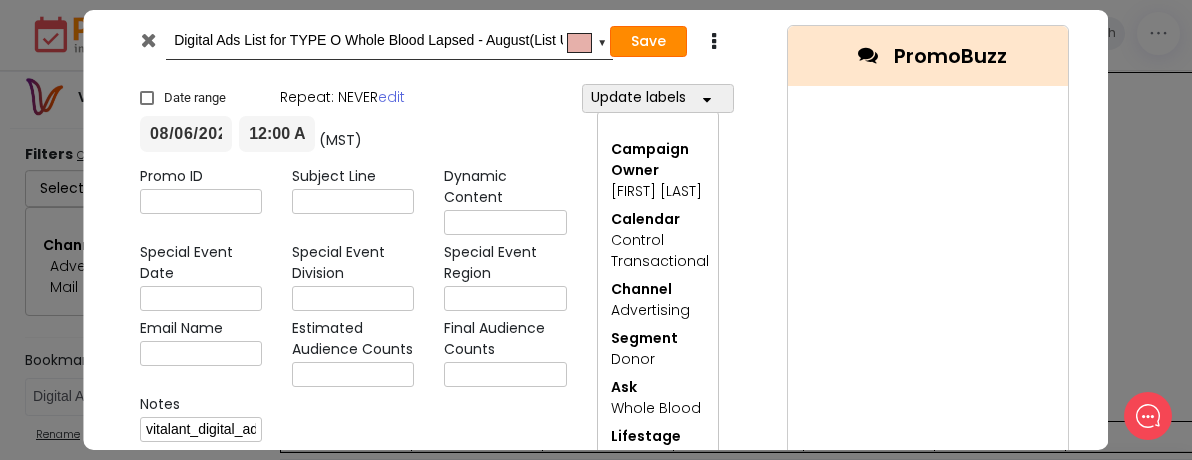 click on "Save" at bounding box center [648, 42] 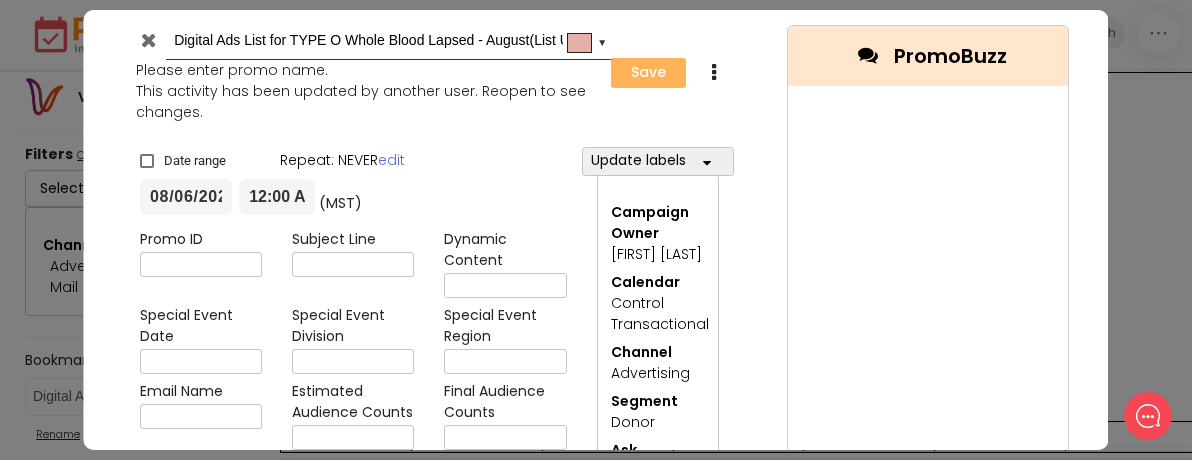 type on "2025-08-06" 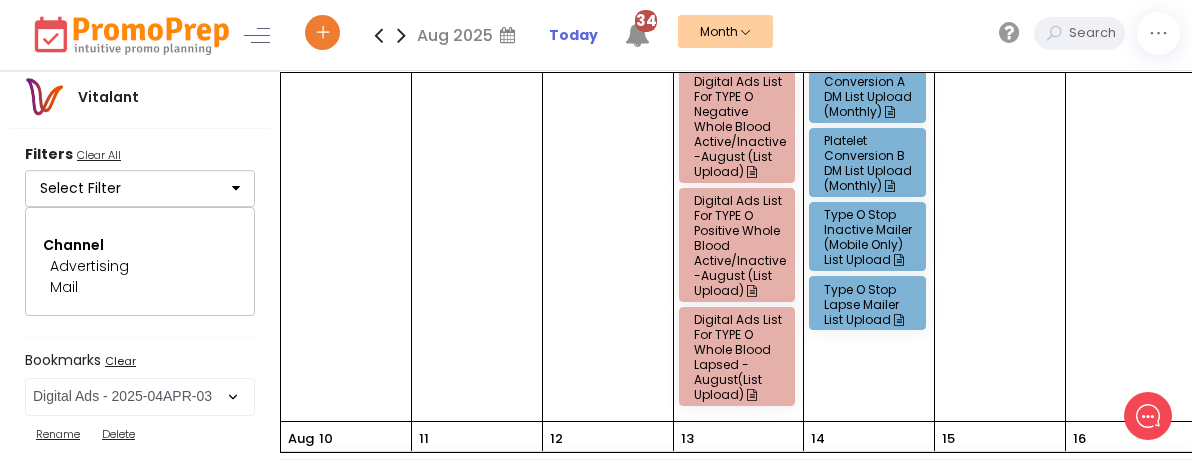 click on "Digital Ads List for TYPE O Positive Whole Blood Active/Inactive-August (List Upload)" at bounding box center (740, 245) 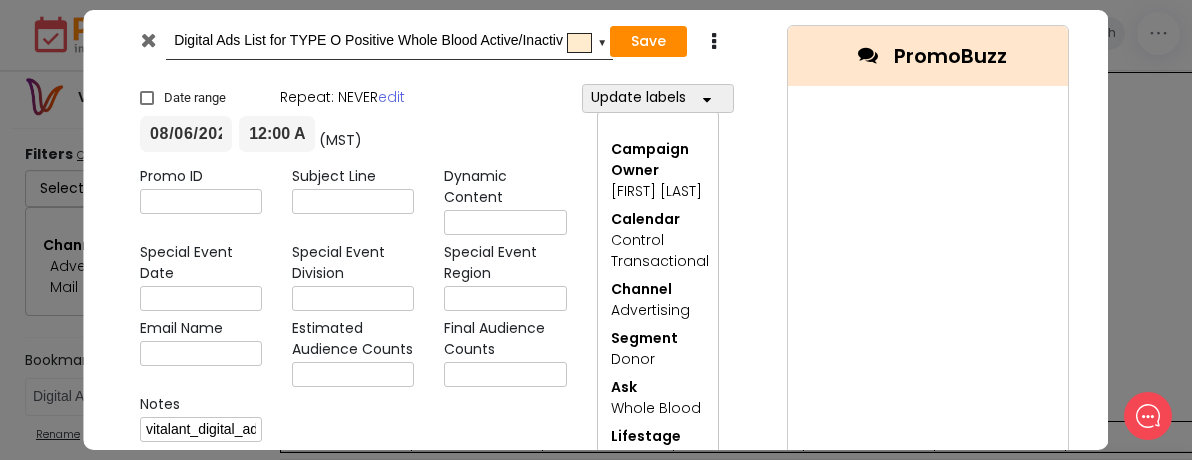 scroll, scrollTop: 258, scrollLeft: 0, axis: vertical 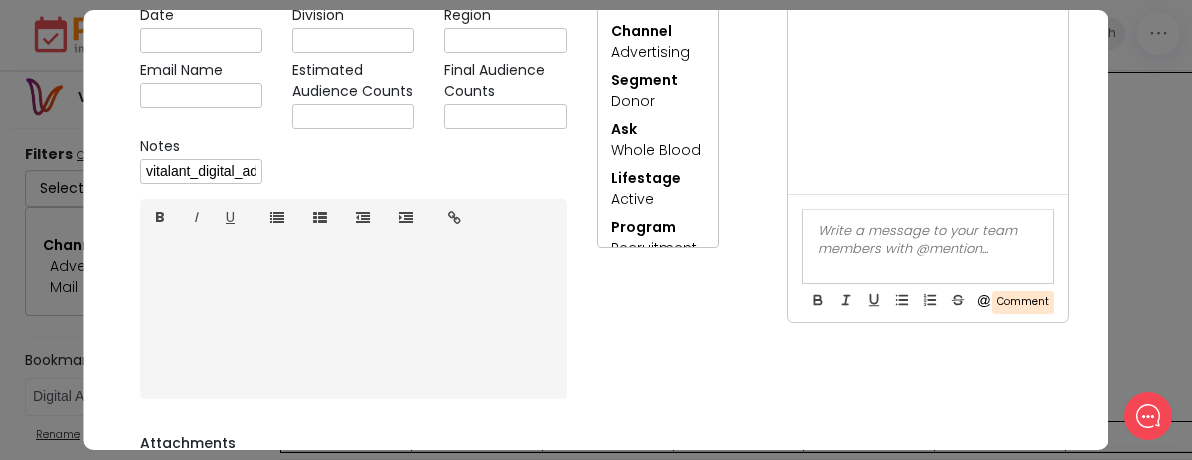 click on "Update labels  Campaign Owner Select All Clear All 3 [FIRST] [LAST] [FIRST] [LAST] [FIRST] [LAST] [FIRST] [LAST] [FIRST] [LAST] [FIRST] [LAST] [FIRST] [LAST] [FIRST] [LAST] [FIRST] [LAST] [FIRST] [LAST] [FIRST] [LAST] [FIRST] [LAST] [FIRST] [LAST] [FIRST] [LAST] [FIRST] [LAST] [FIRST] [LAST] [FIRST] [LAST] [FIRST] [LAST] [FIRST] [LAST] [FIRST] [LAST] [FIRST] [LAST] [FIRST] [LAST] [FIRST] [LAST] [FIRST] [LAST] [FIRST] [LAST] [FIRST] [LAST] [FIRST] [LAST] [FIRST] [LAST] Calendar Select All Clear All Automated Control Customer Field Recruitment Fulfillment: Automated Fulfillment: Manual Historic Messaging Status/Promotions Internal Communication MarOps Updates Messaging Offer Transition Plan PlasmaSource Promotions Public Affairs Test Transactional Channel Select All Clear All Advertising App Message Center Blog BVR Email Flyer/Sales Sheet Fulfillment List HWBO/Customer Portal Internal Article Internal Email Internal Events Internal Newsletter Mail MMS OUTAGE Phone Promo: Auto Promo: Manual Push SMS Social Social Video Voicemail Transfer Website Segment Select All Clear All Coordinator Corporate Customer Customer Donor Employees Financial Donor Local Customer Team" at bounding box center [658, 111] 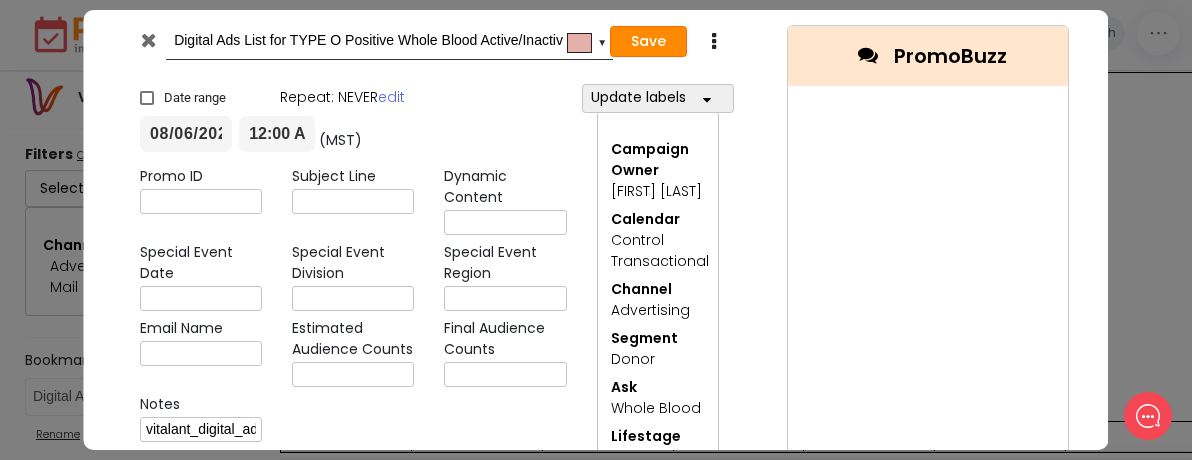 click on "Save" at bounding box center [648, 42] 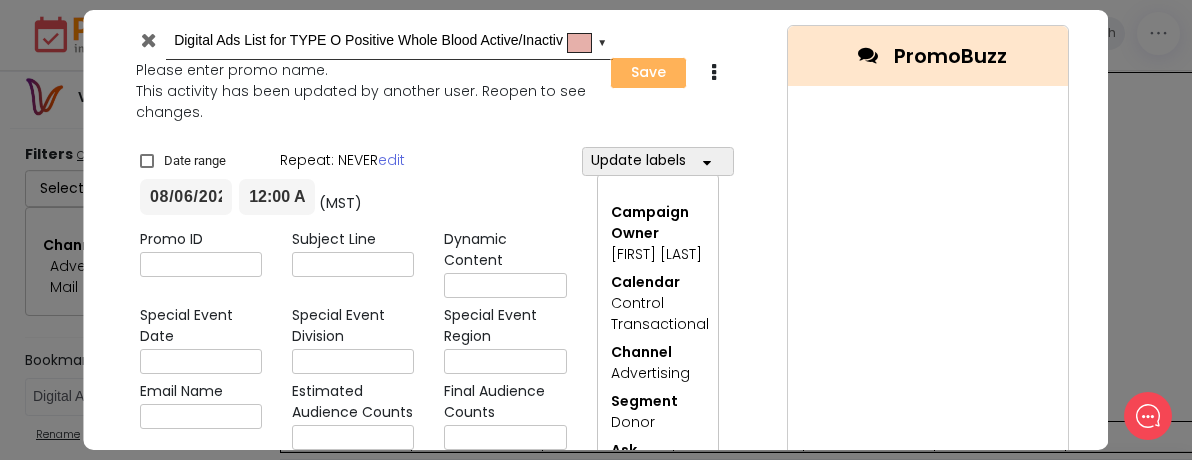type on "2025-08-06" 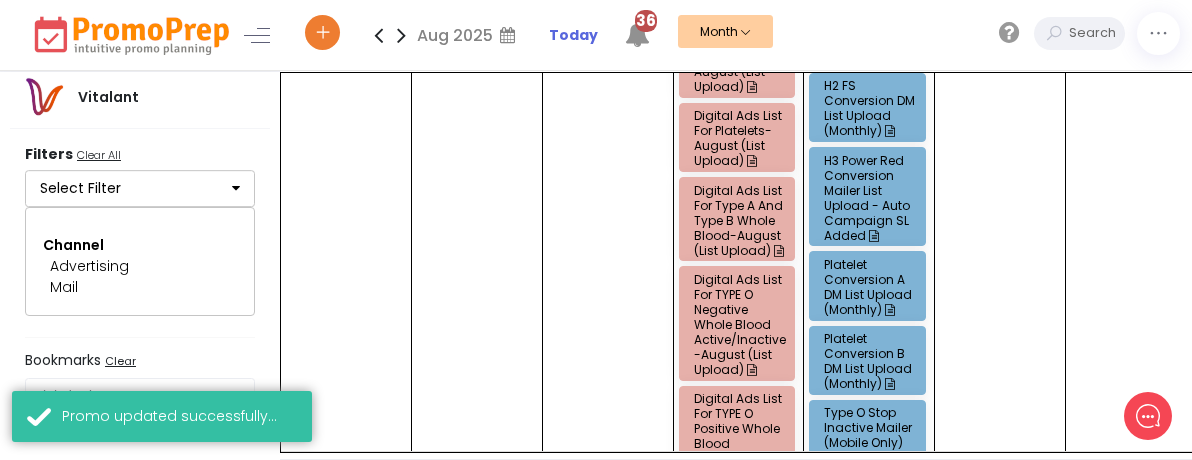 scroll, scrollTop: 900, scrollLeft: 0, axis: vertical 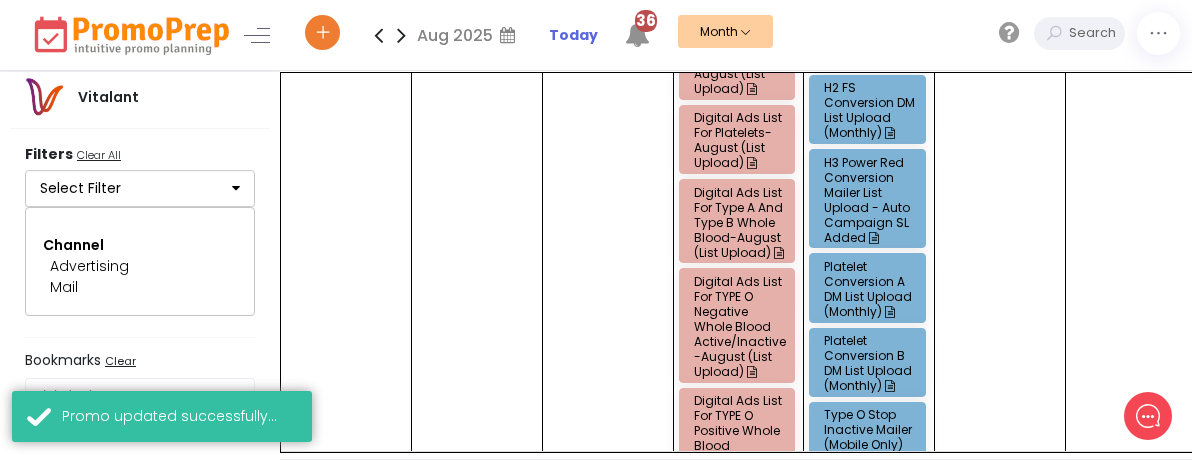 click on "Digital Ads List for TYPE O Negative Whole Blood Active/Inactive-August (List Upload)" at bounding box center [740, 326] 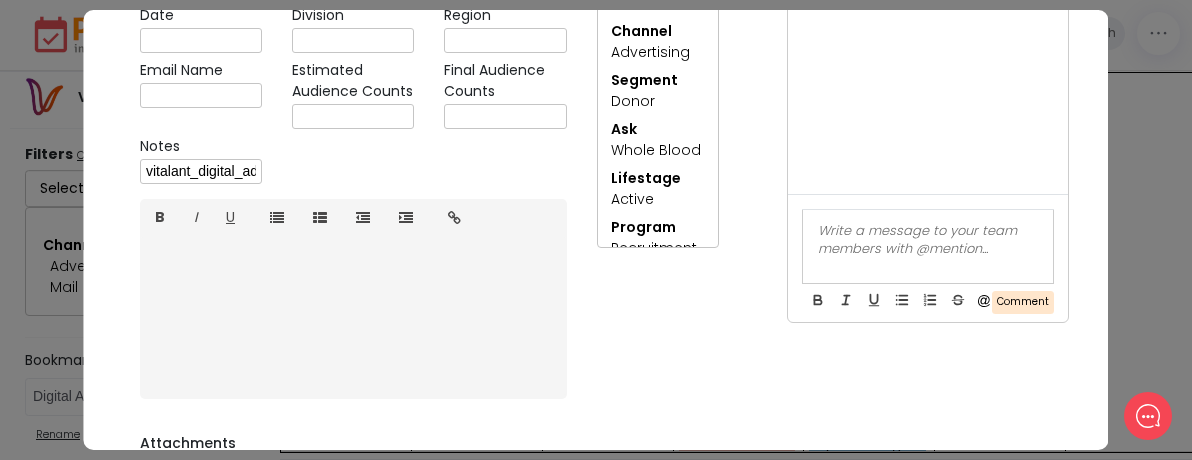 scroll, scrollTop: 0, scrollLeft: 0, axis: both 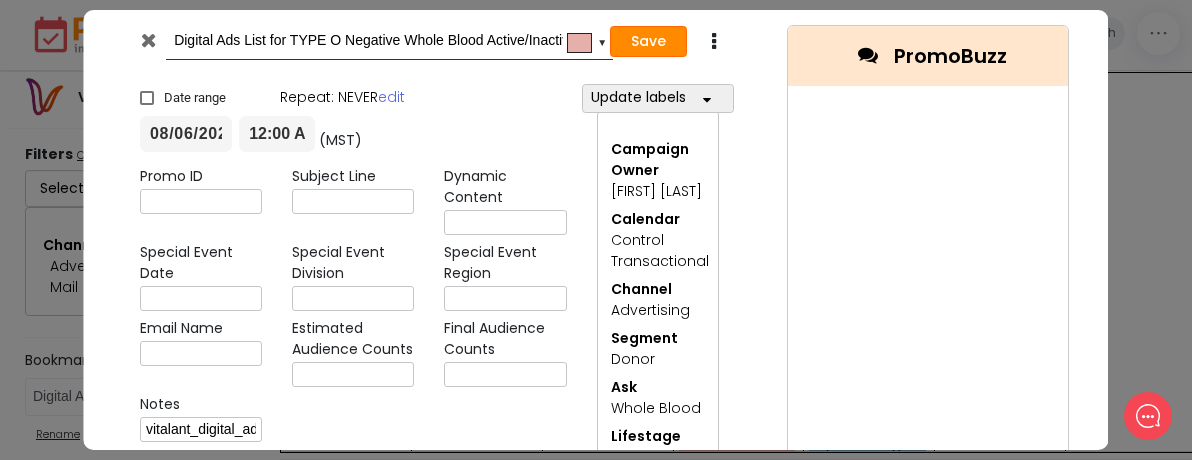 click on "Save" at bounding box center (648, 42) 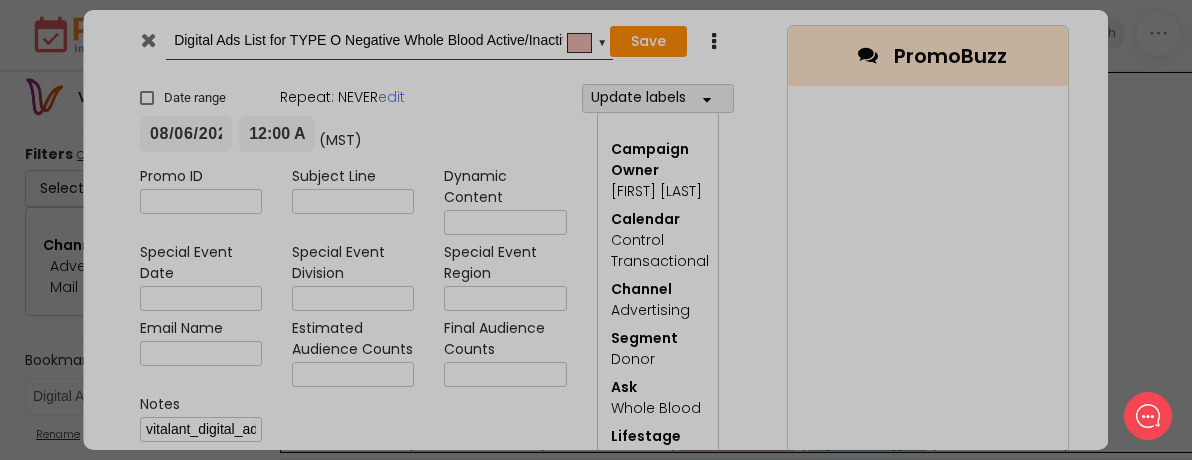 type on "2025-08-06" 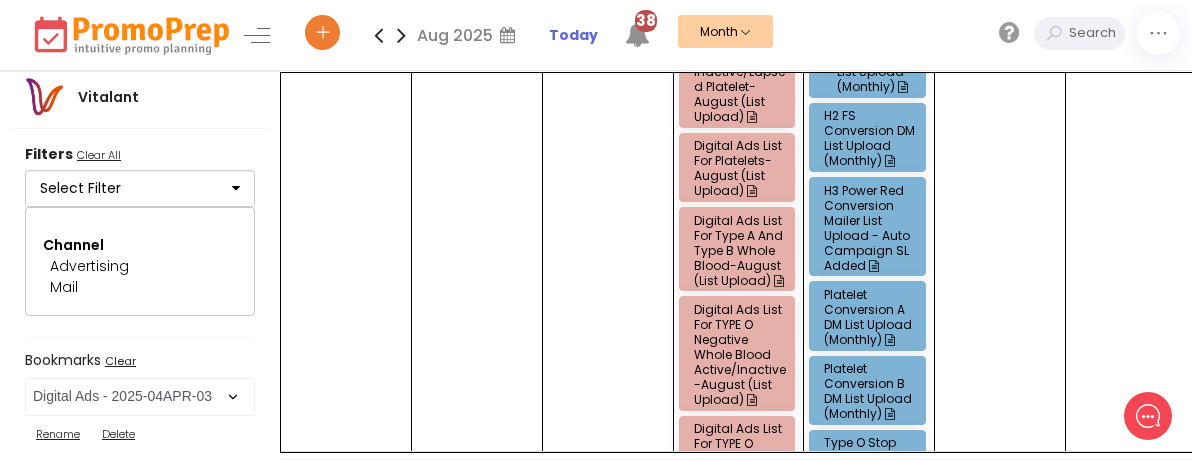 scroll, scrollTop: 900, scrollLeft: 0, axis: vertical 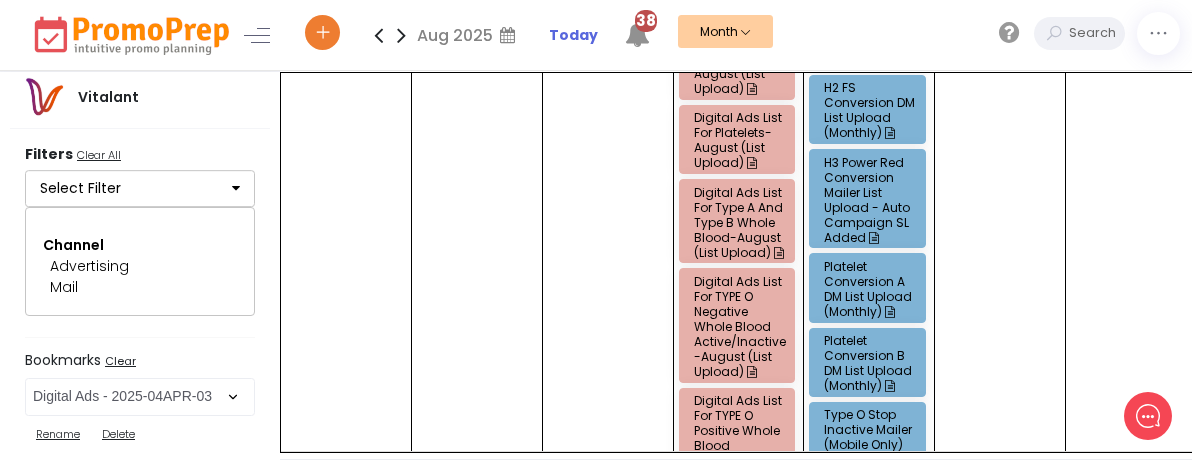 click on "Digital Ads List for Type A and Type B Whole Blood-August (List Upload)" at bounding box center [740, 222] 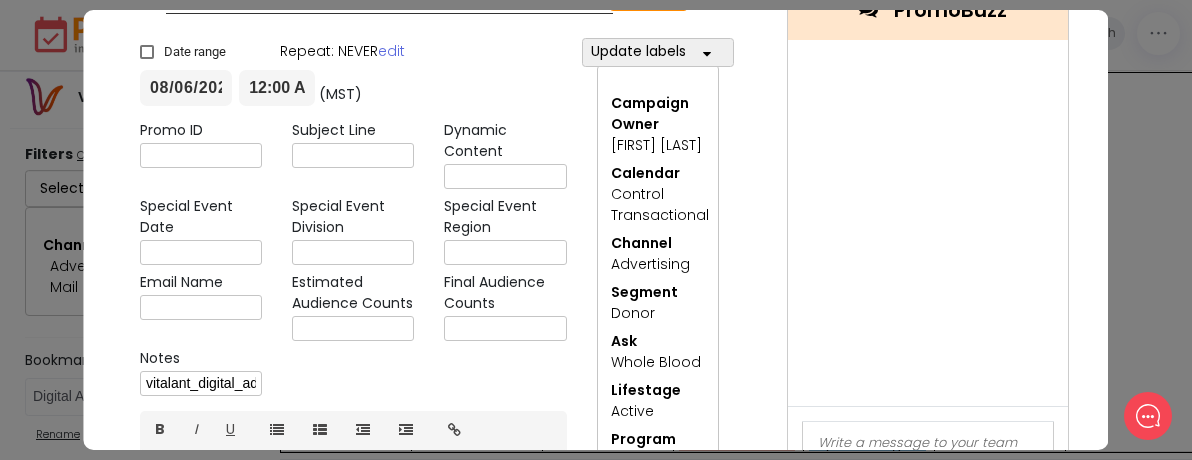 scroll, scrollTop: 0, scrollLeft: 0, axis: both 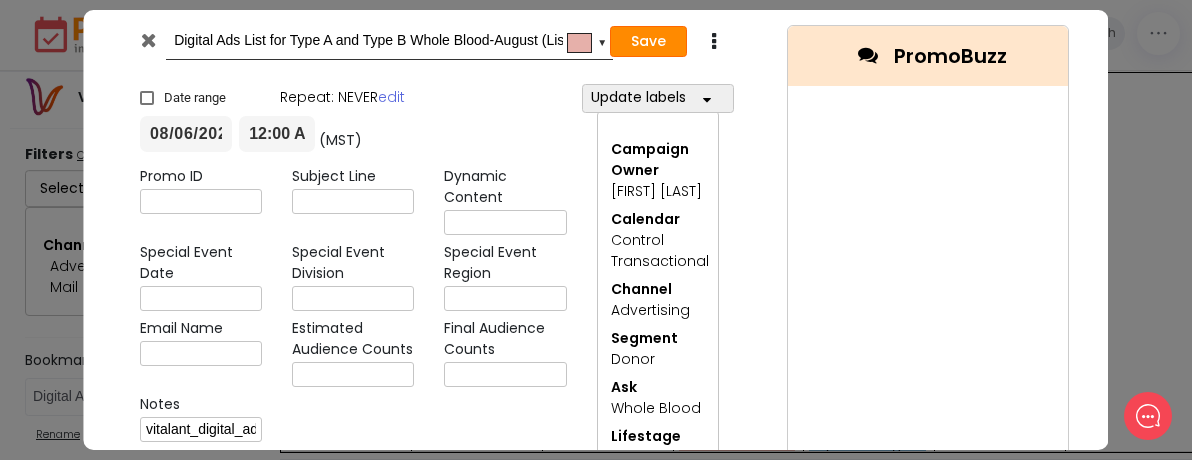 click on "Save" at bounding box center (648, 42) 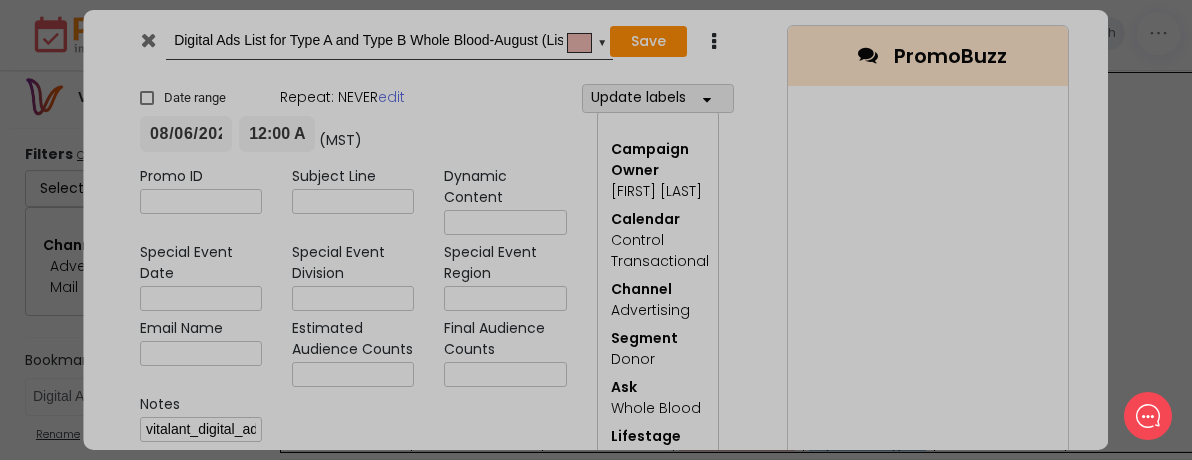 type on "2025-08-06" 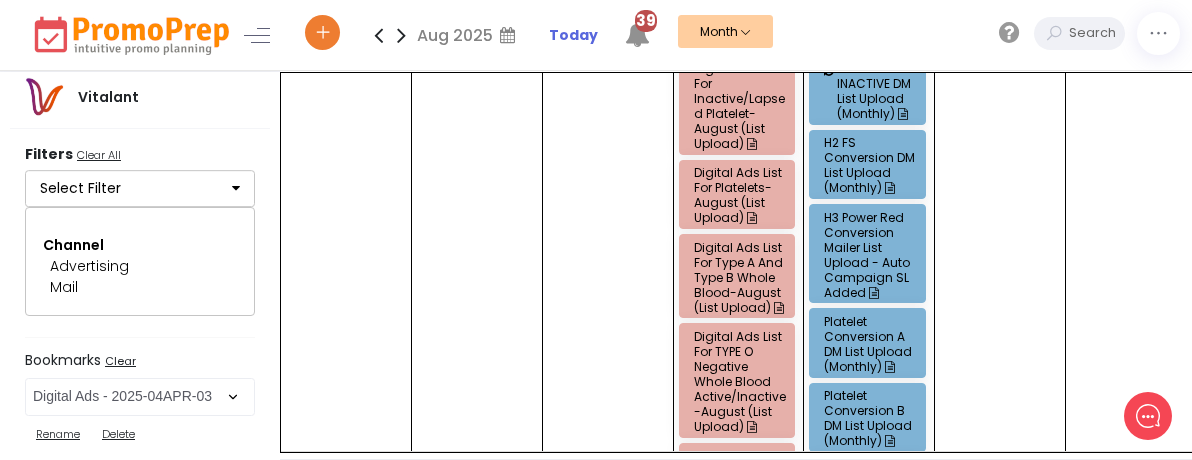 scroll, scrollTop: 800, scrollLeft: 0, axis: vertical 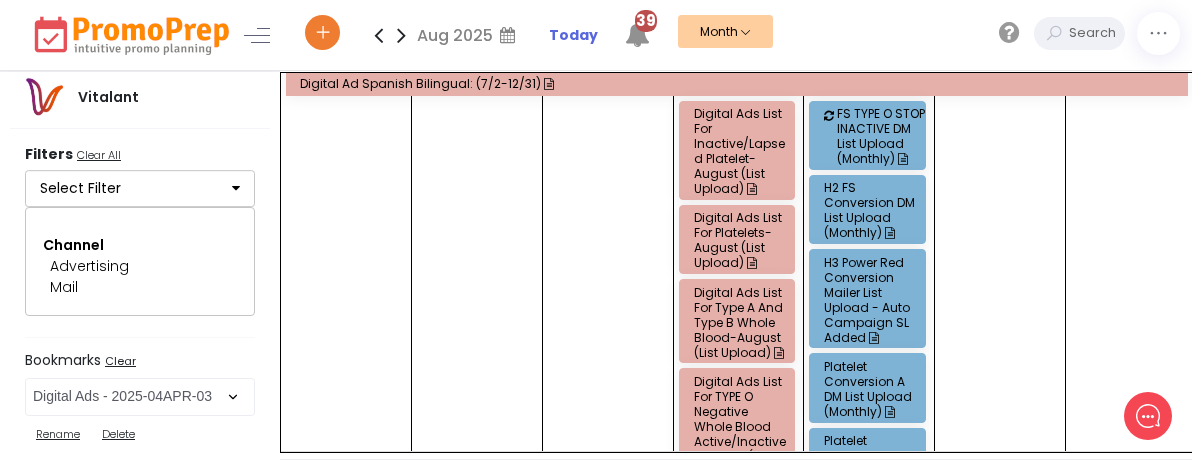 click on "Digital Ads List for Platelets- August (List Upload)" at bounding box center [740, 240] 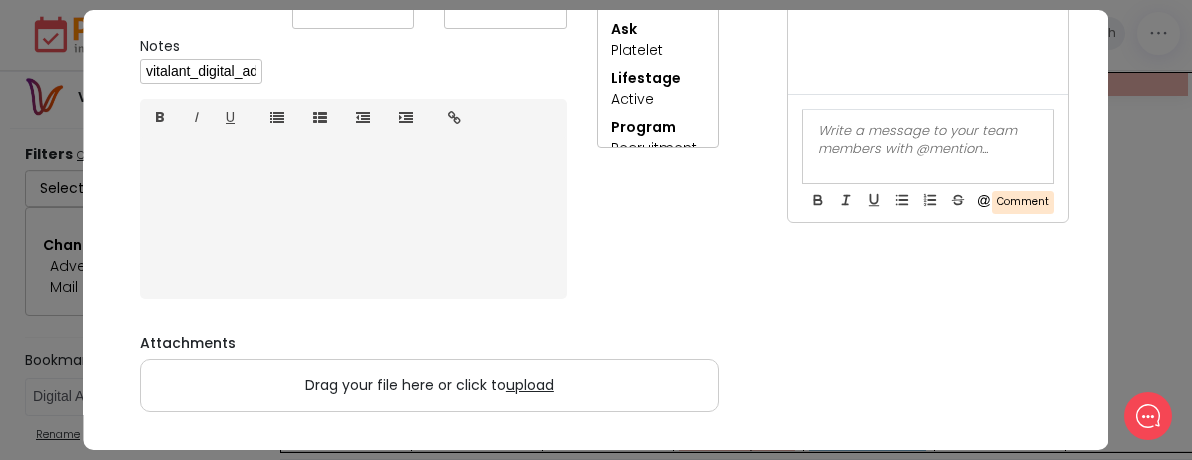 scroll, scrollTop: 0, scrollLeft: 0, axis: both 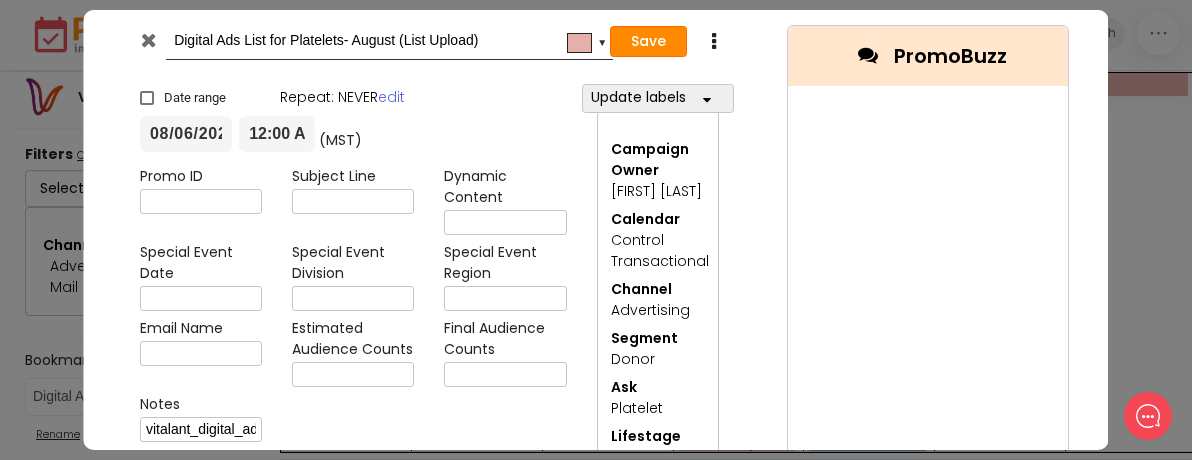 click on "Save" at bounding box center [648, 42] 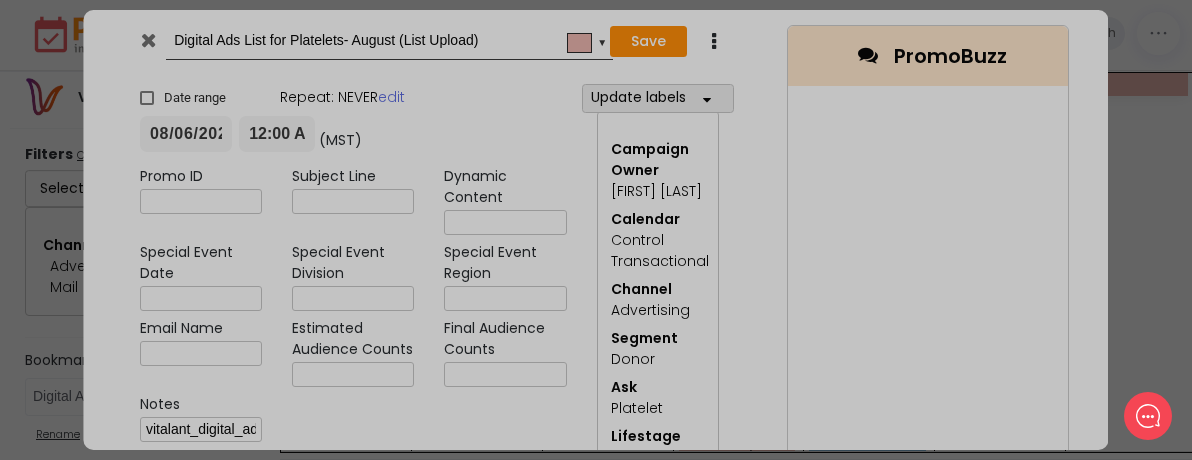 type on "2025-08-06" 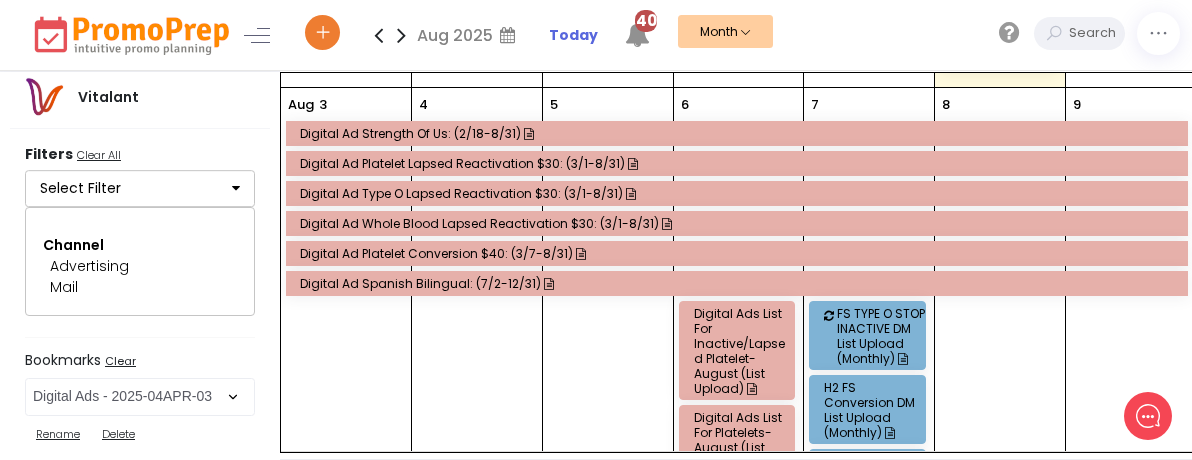 scroll, scrollTop: 700, scrollLeft: 0, axis: vertical 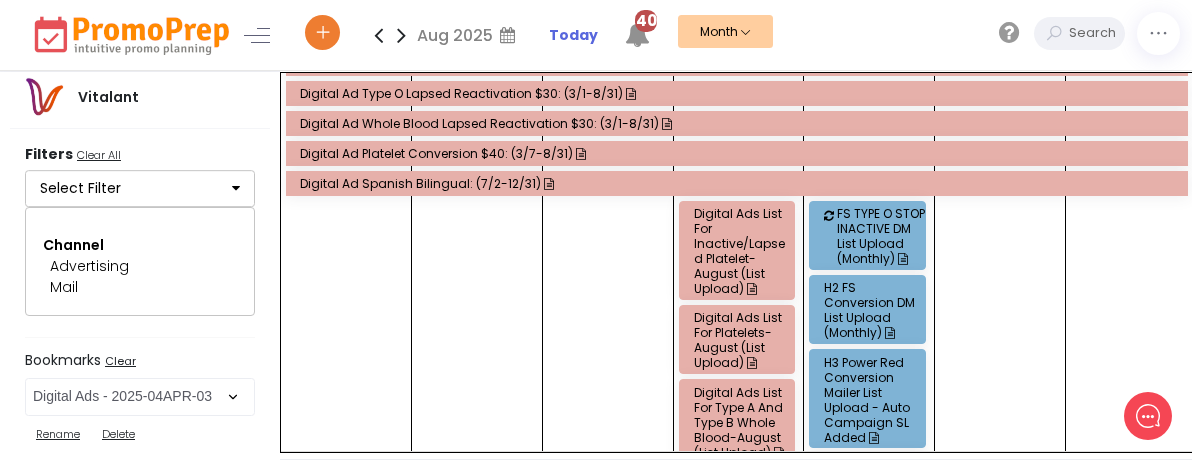 click on "Digital Ads List for Inactive/Lapsed Platelet- August (List Upload)" at bounding box center [740, 251] 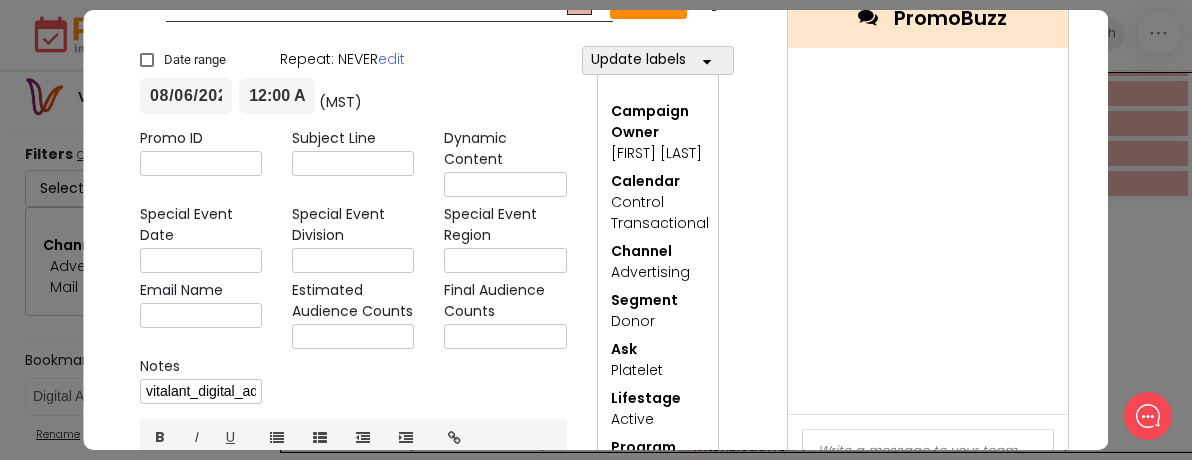 scroll, scrollTop: 0, scrollLeft: 0, axis: both 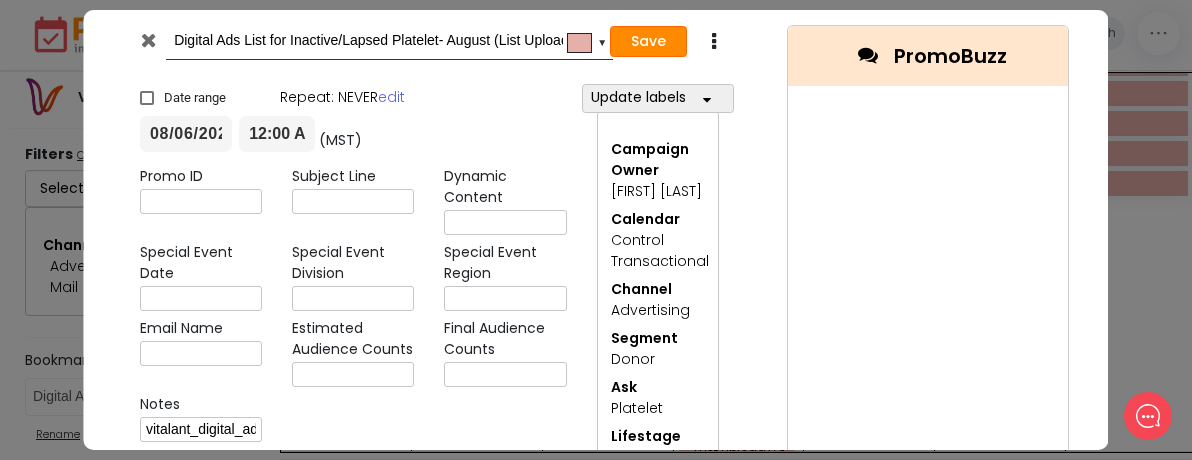 click on "Save" at bounding box center [648, 42] 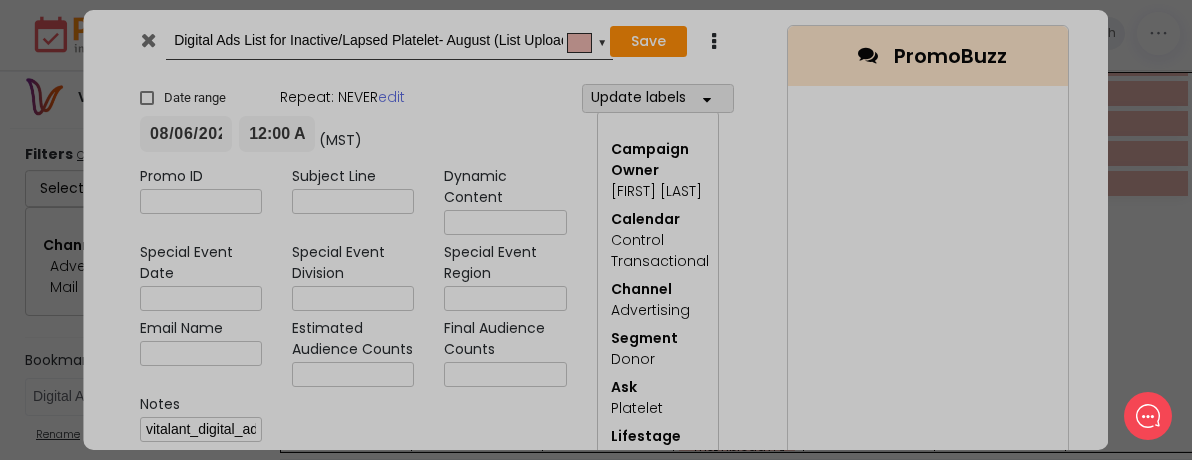type on "2025-08-06" 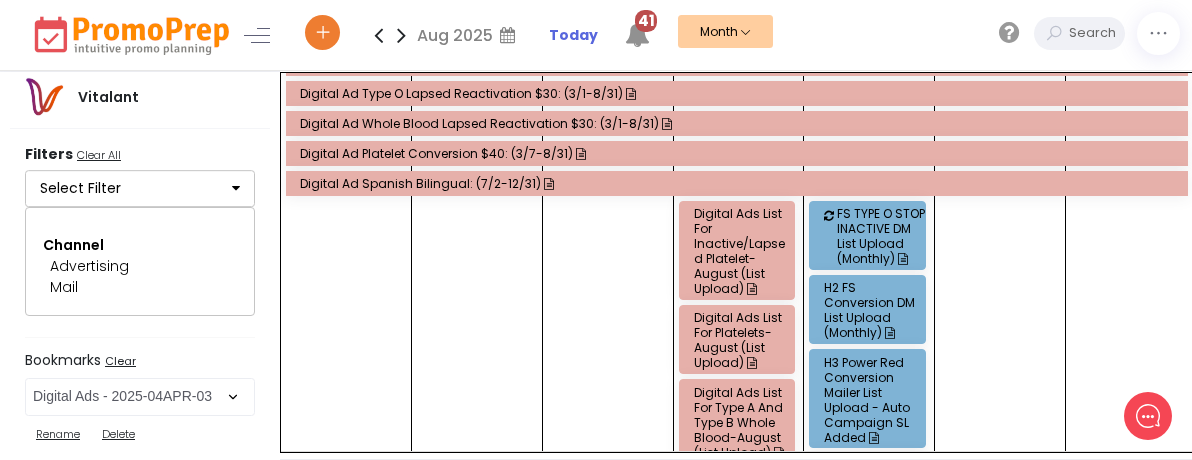 click on "Digital Ads List for Inactive/Lapsed Platelet- August (List Upload)" at bounding box center (740, 251) 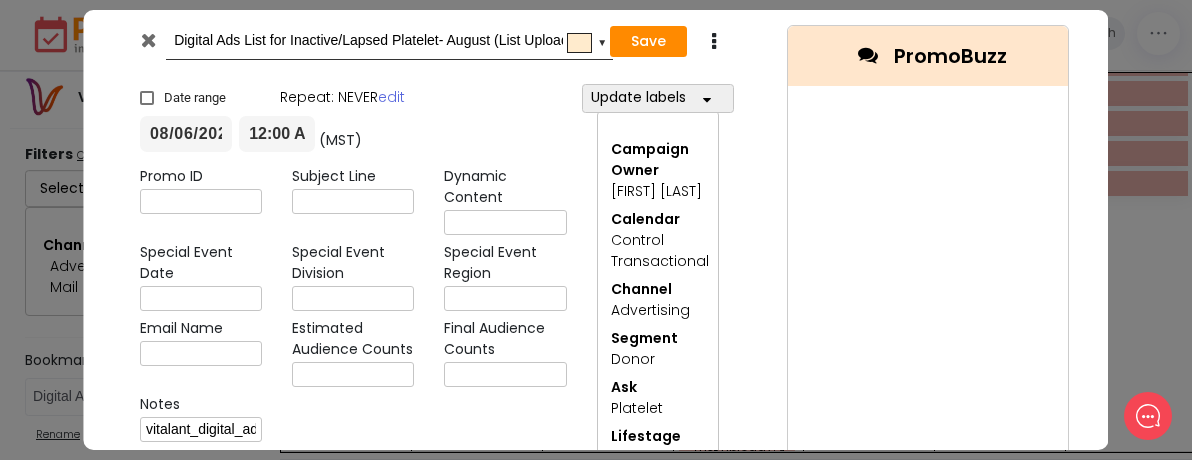 scroll, scrollTop: 258, scrollLeft: 0, axis: vertical 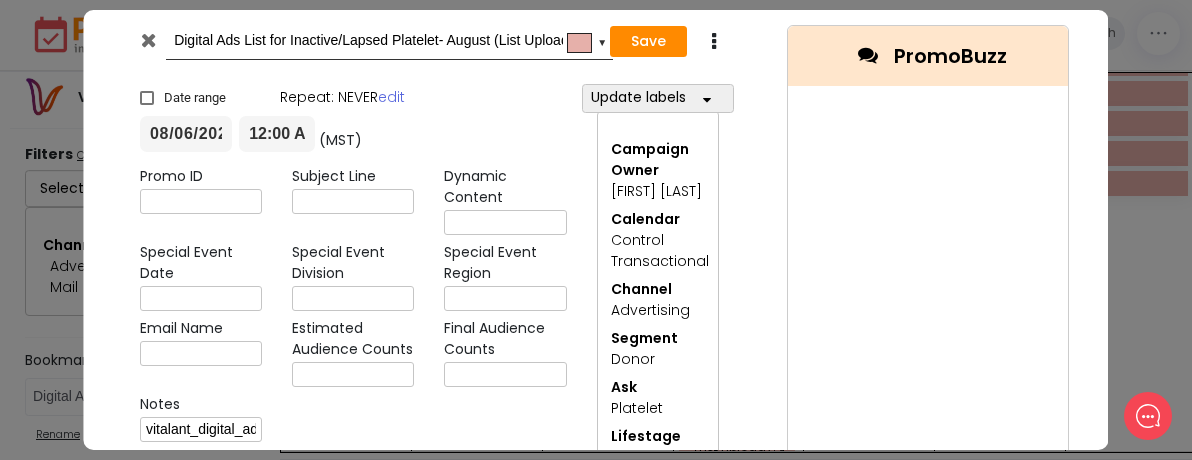click at bounding box center [148, 40] 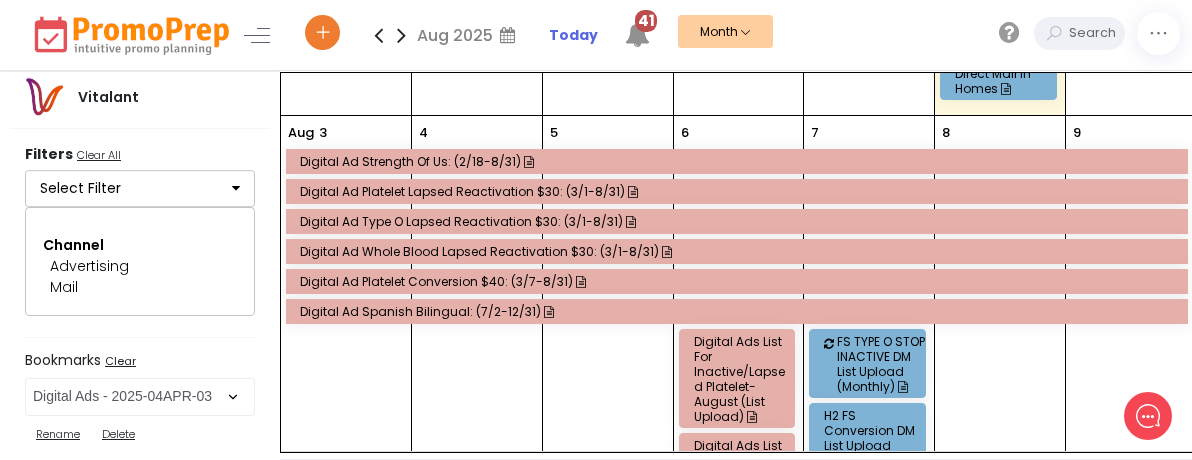 scroll, scrollTop: 600, scrollLeft: 0, axis: vertical 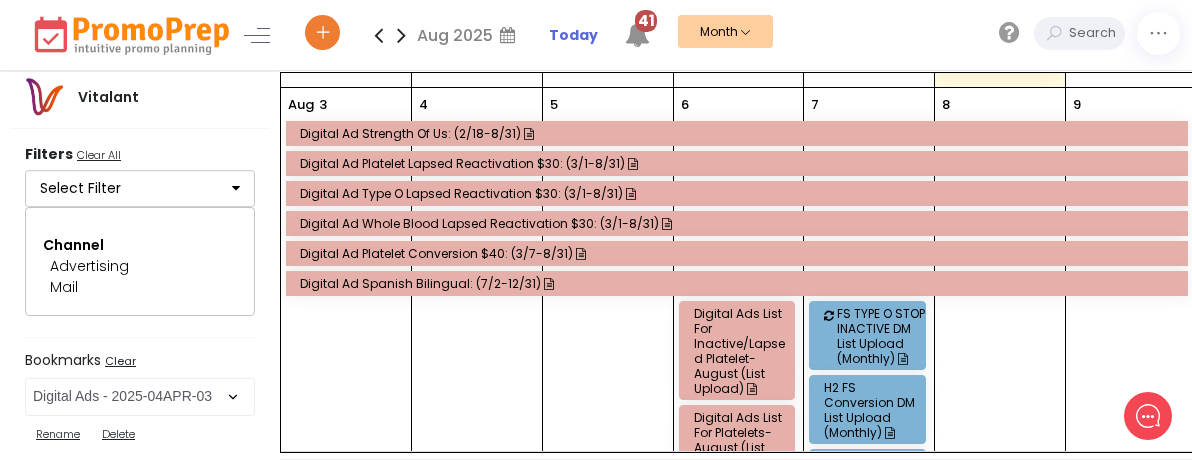 click on "Digital Ads List for Inactive/Lapsed Platelet- August (List Upload)" at bounding box center (740, 351) 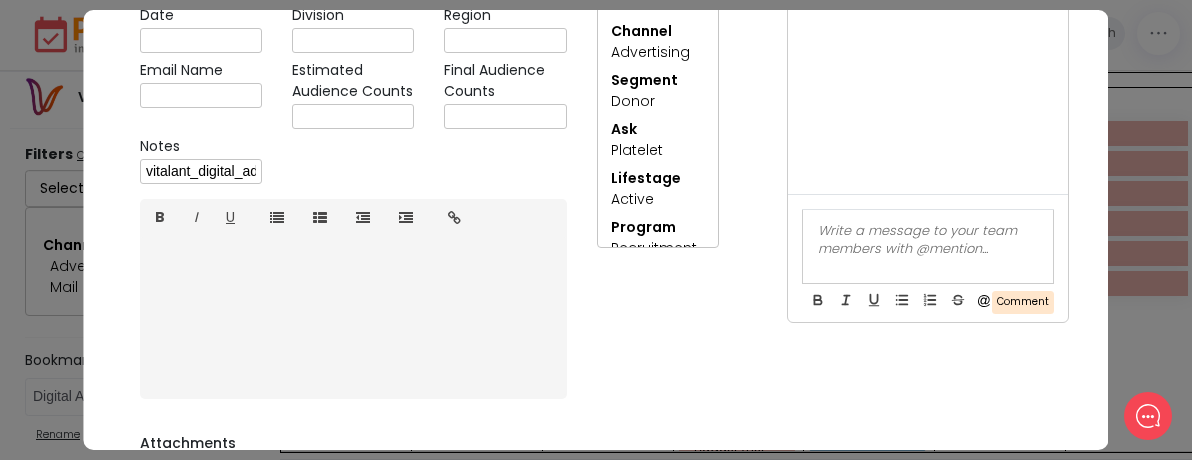 scroll, scrollTop: 0, scrollLeft: 0, axis: both 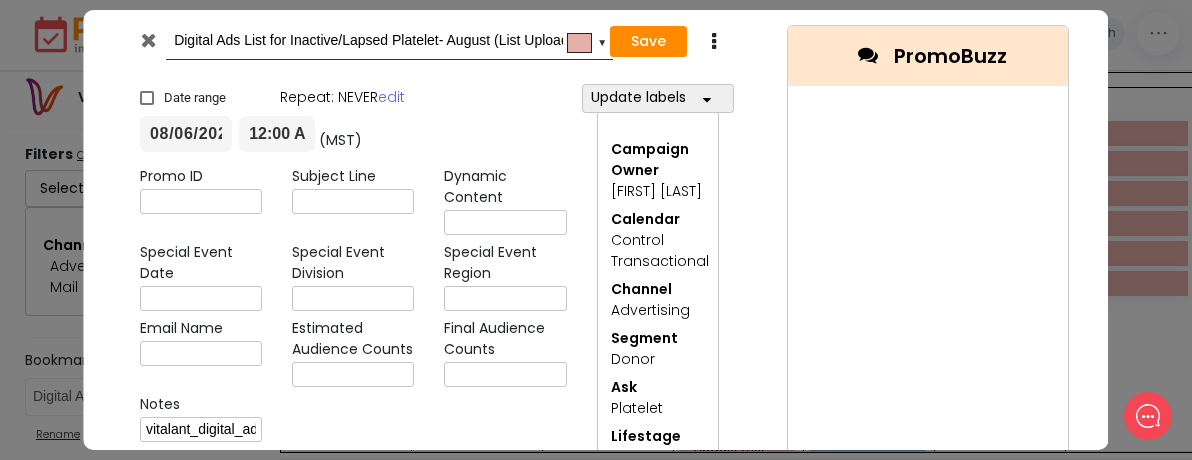 click at bounding box center (148, 40) 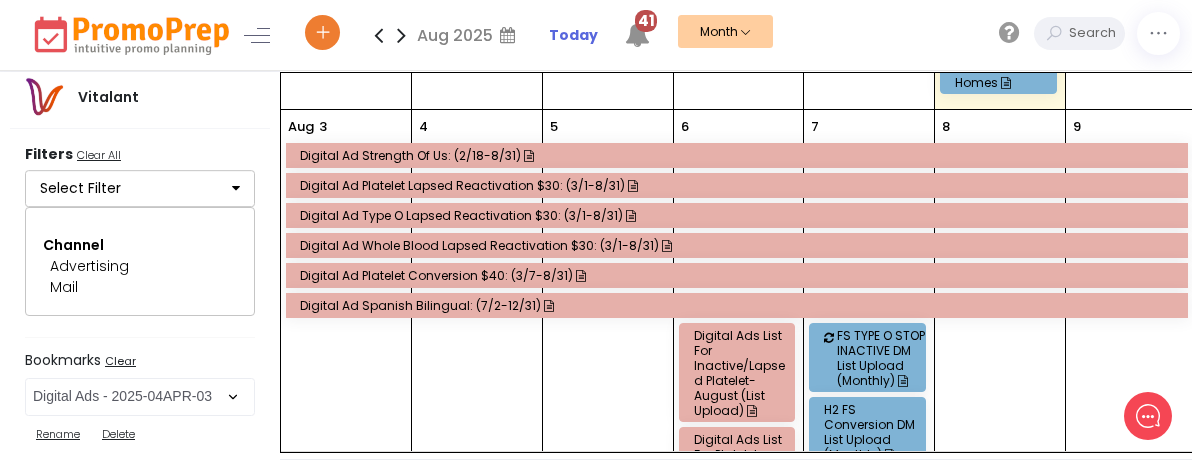 scroll, scrollTop: 800, scrollLeft: 0, axis: vertical 